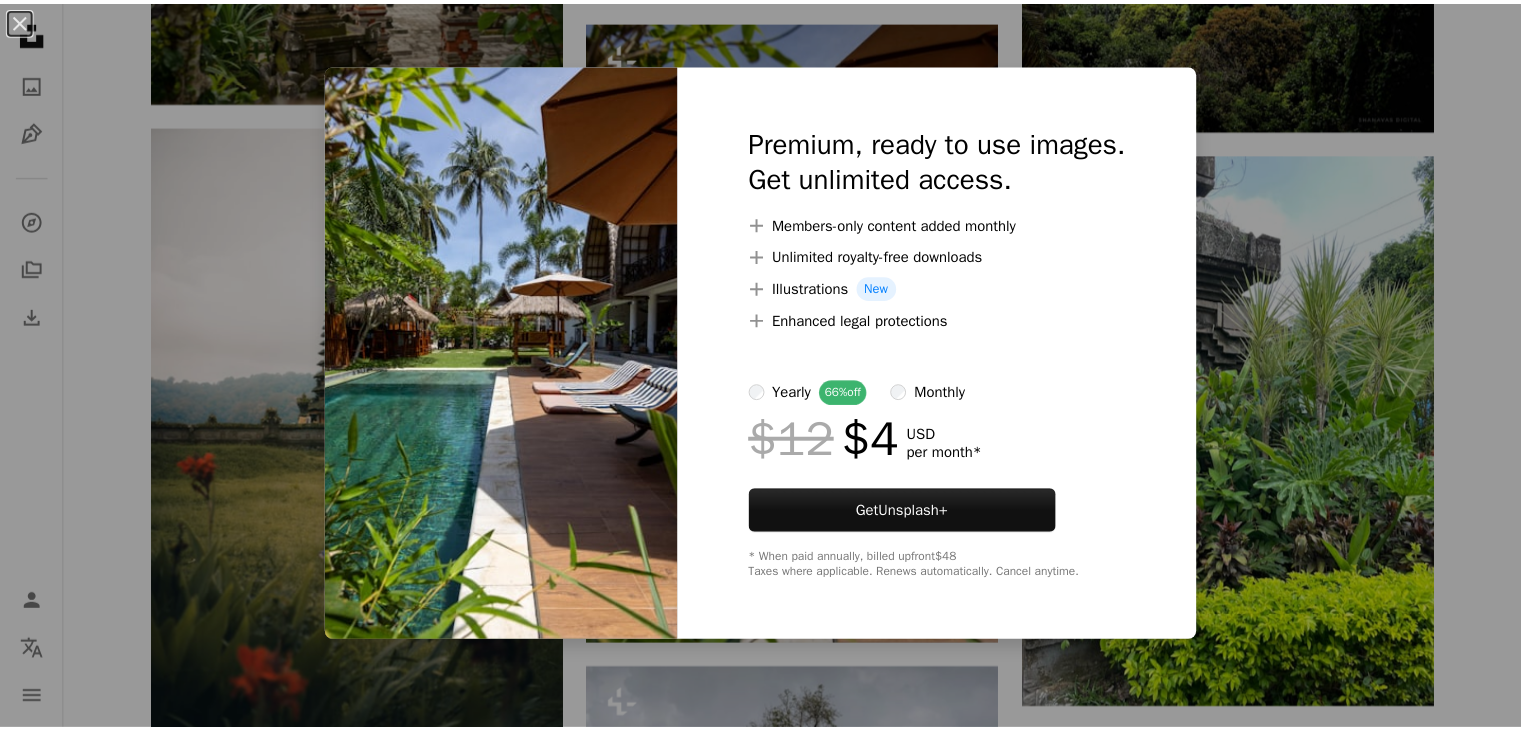 scroll, scrollTop: 12000, scrollLeft: 0, axis: vertical 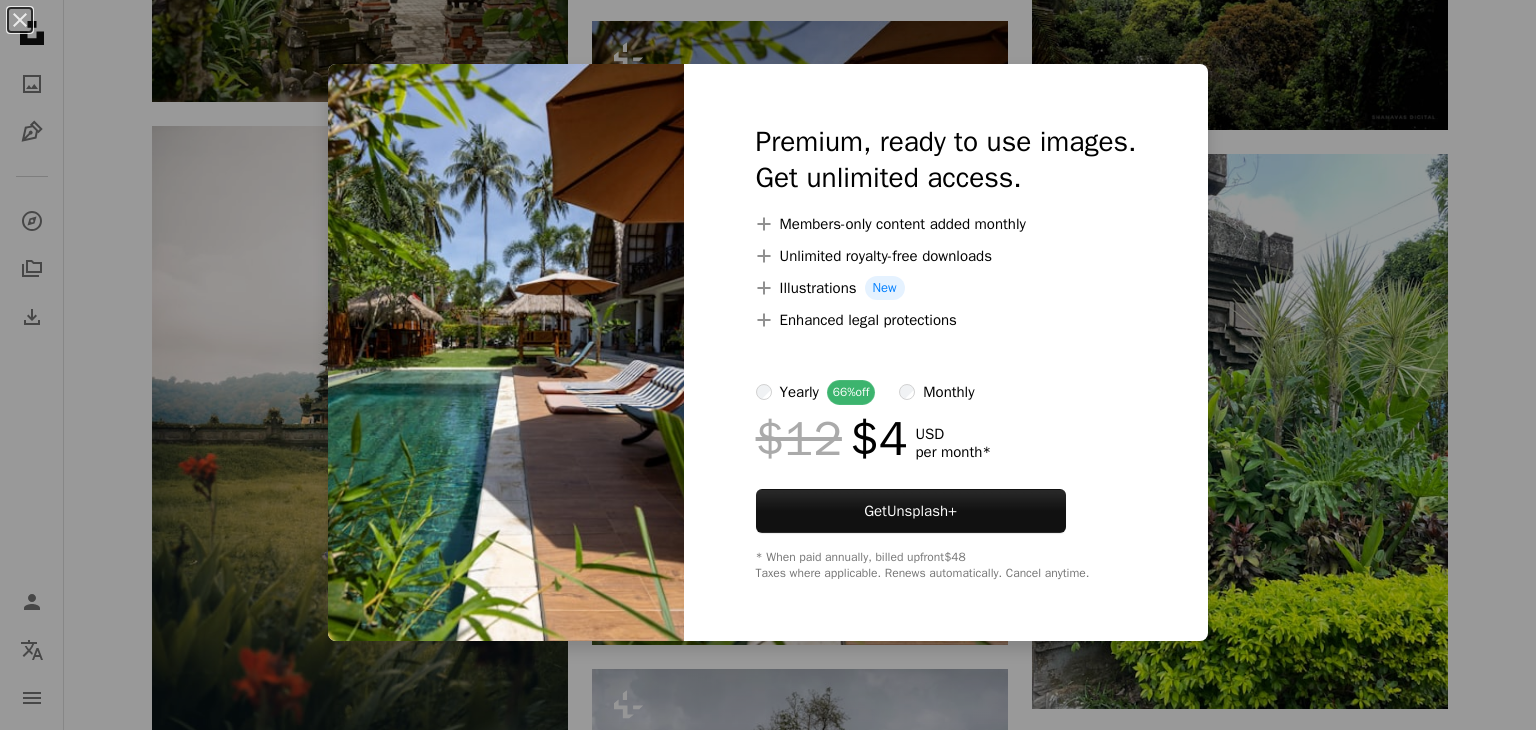 click on "An X shape Premium, ready to use images. Get unlimited access. A plus sign Members-only content added monthly A plus sign Unlimited royalty-free downloads A plus sign Illustrations  New A plus sign Enhanced legal protections yearly 66%  off monthly $12   $4 USD per month * Get  Unsplash+ * When paid annually, billed upfront  $48 Taxes where applicable. Renews automatically. Cancel anytime." at bounding box center [768, 365] 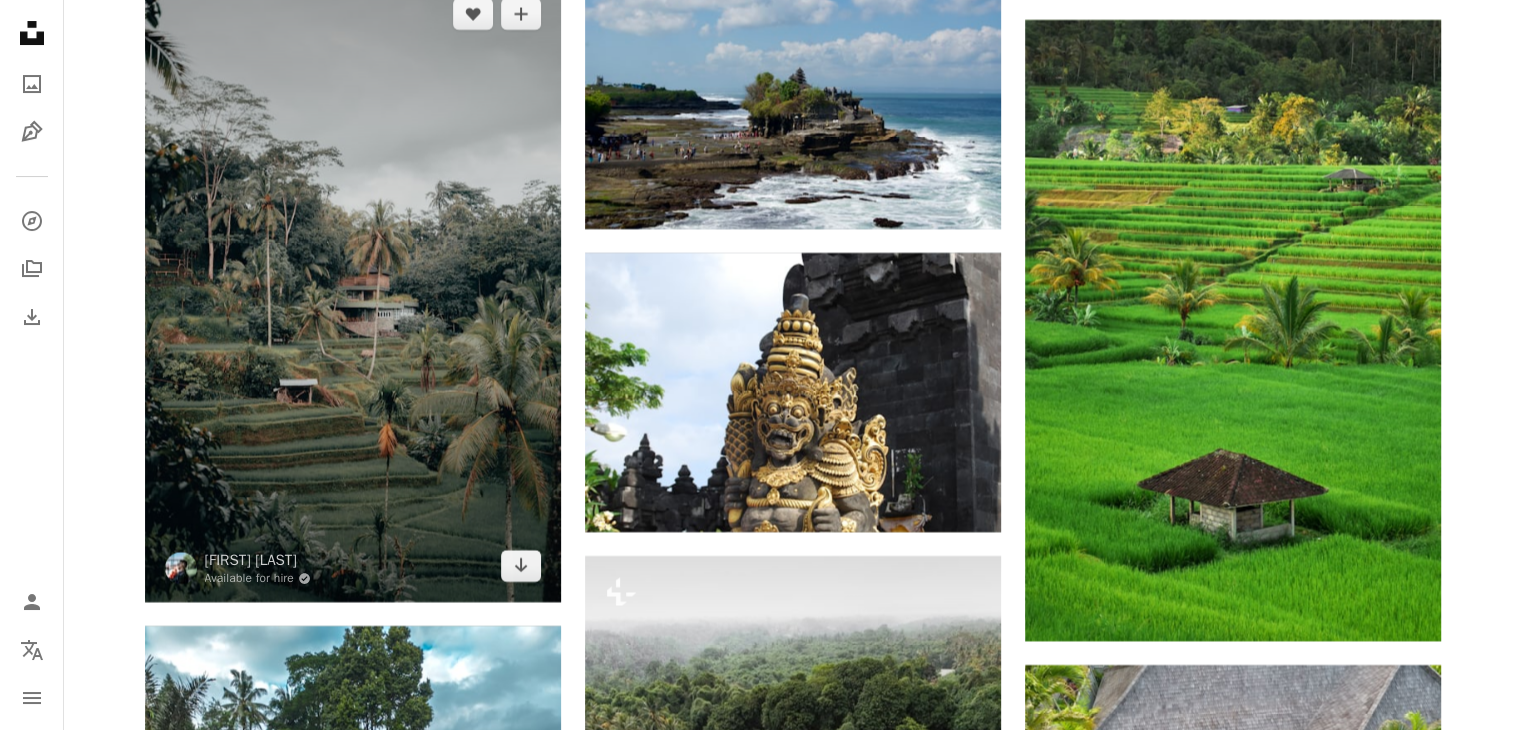 scroll, scrollTop: 15600, scrollLeft: 0, axis: vertical 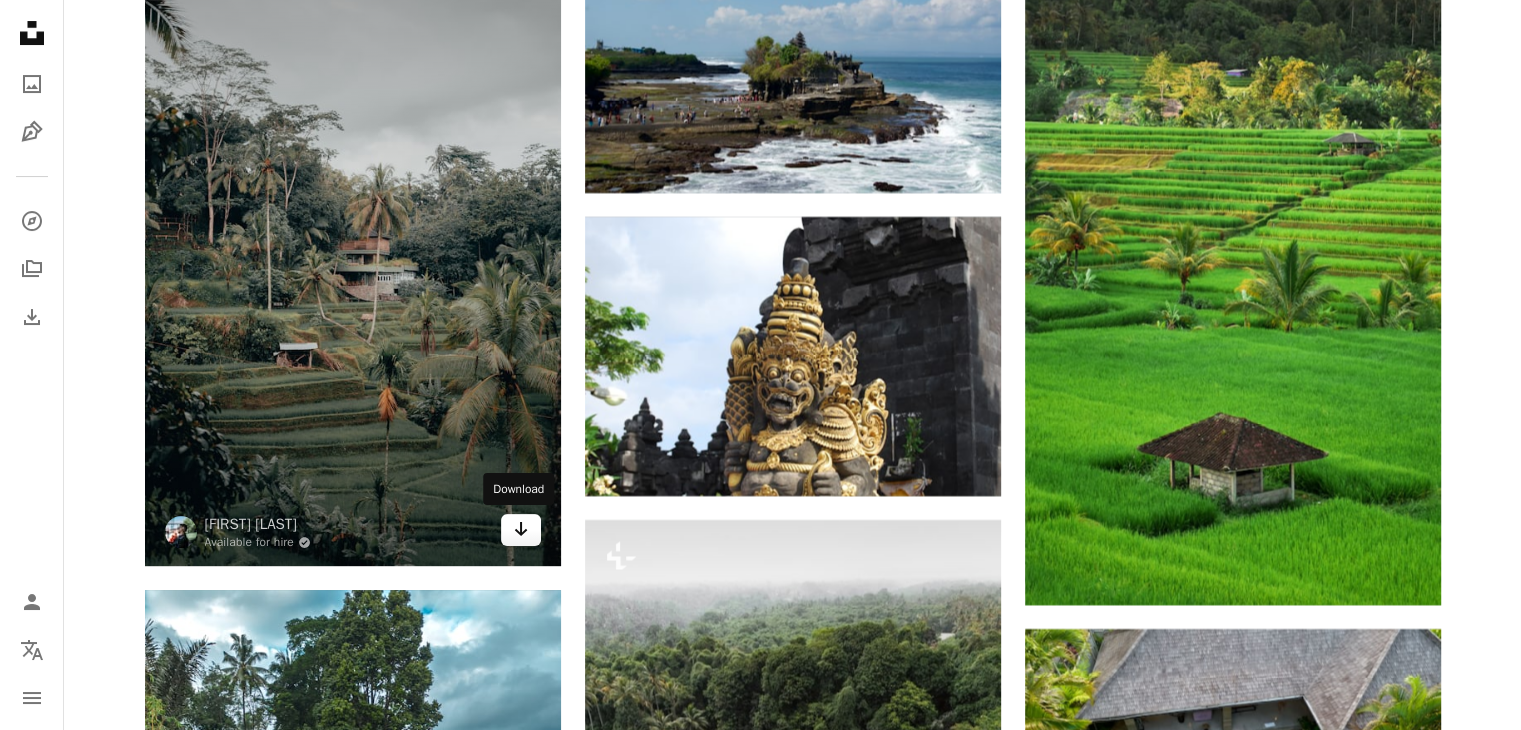 click on "Arrow pointing down" 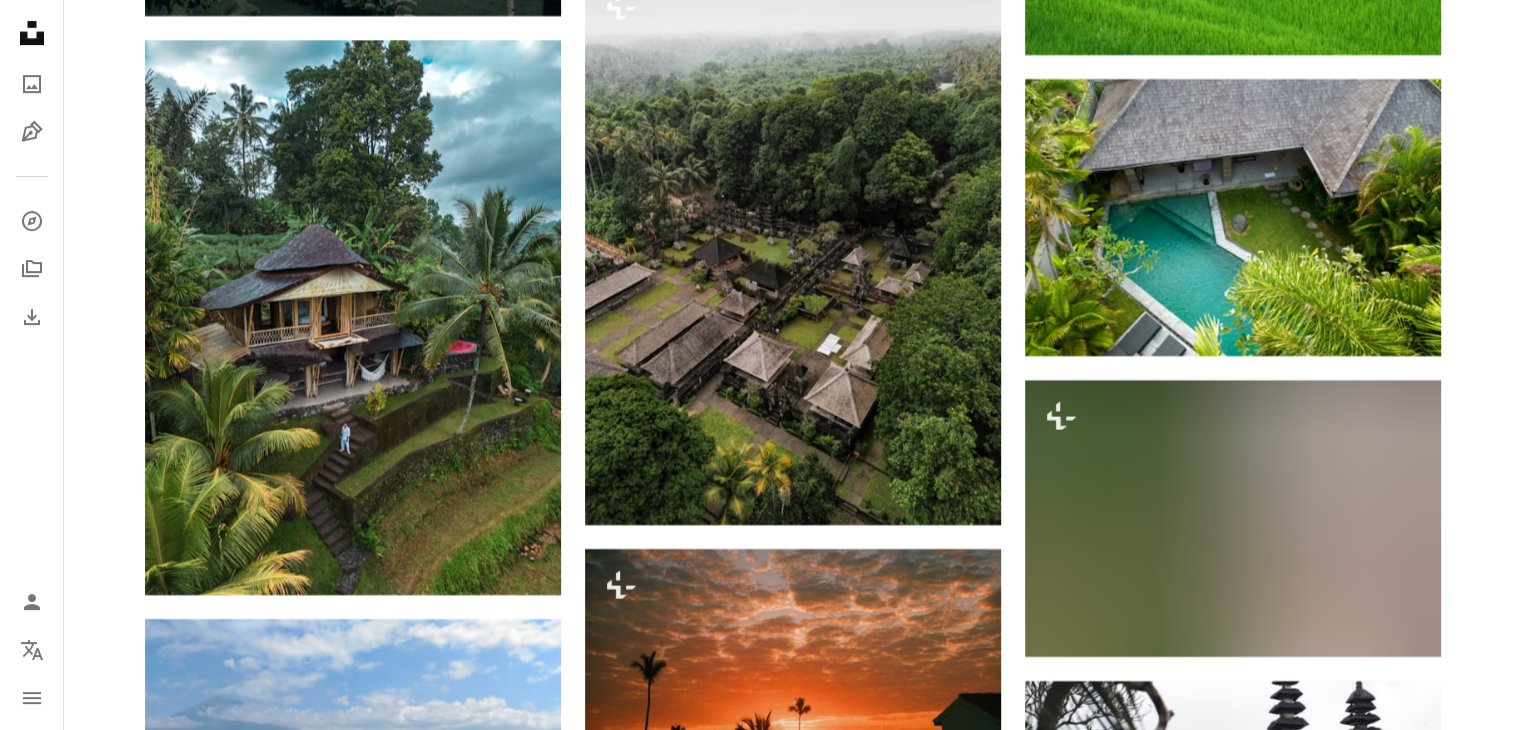 scroll, scrollTop: 16200, scrollLeft: 0, axis: vertical 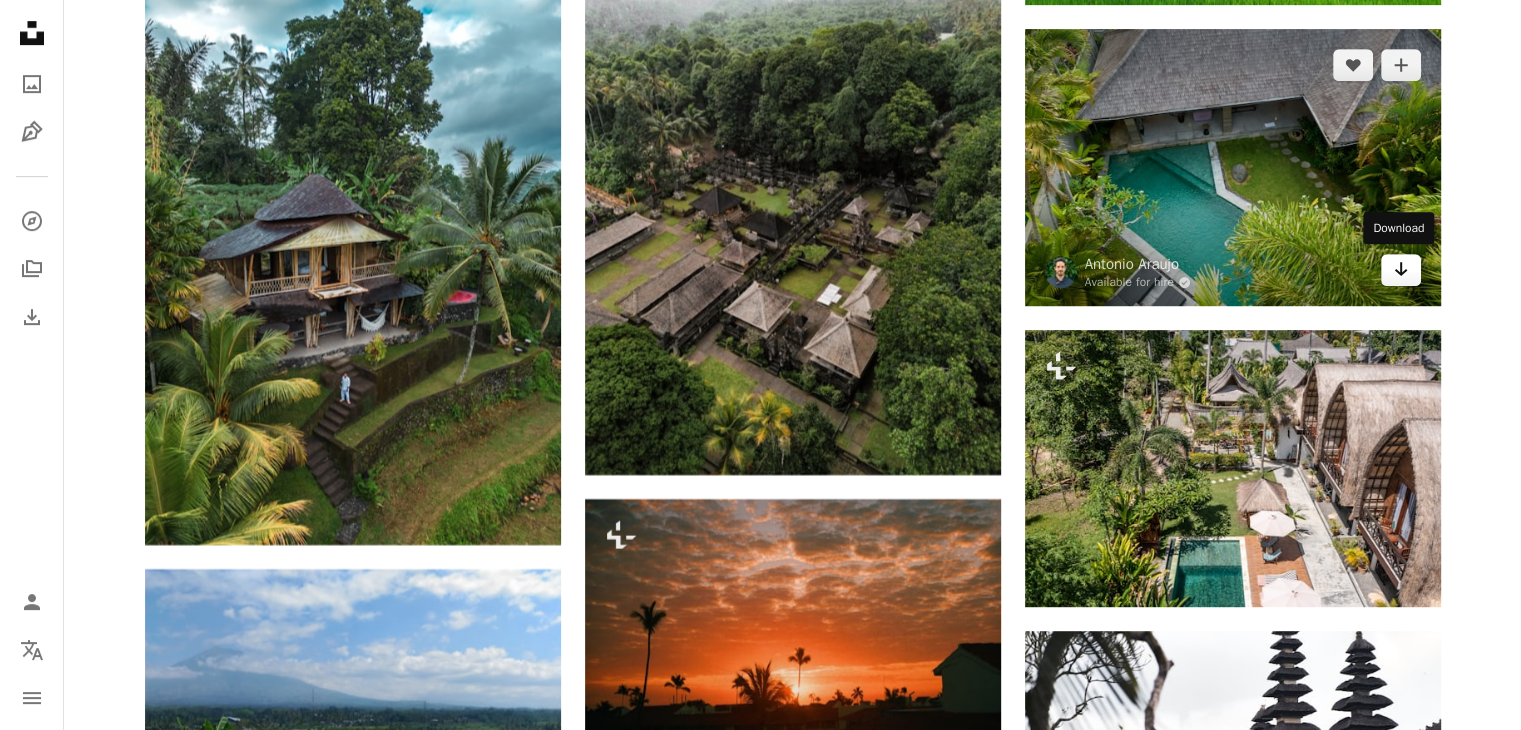click on "Arrow pointing down" 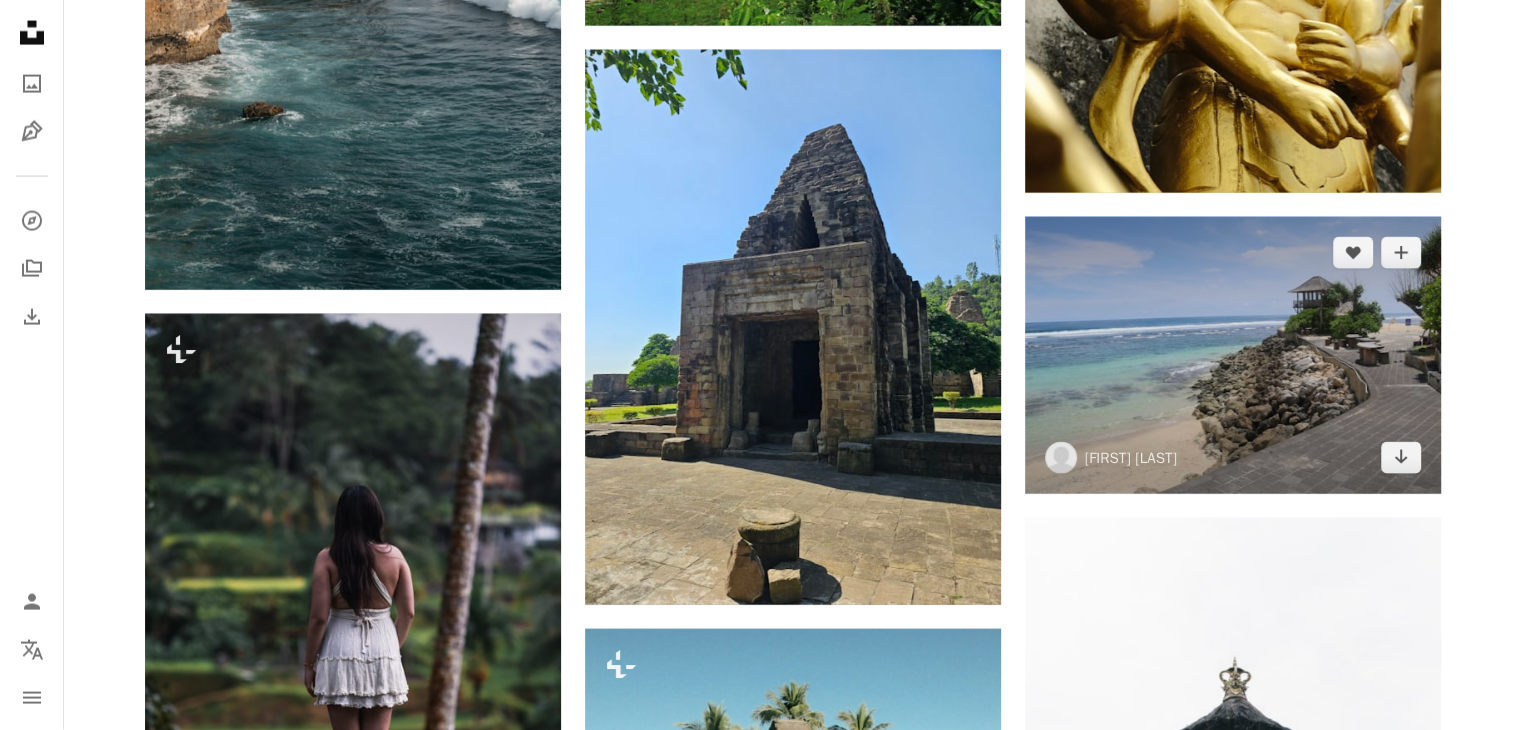 scroll, scrollTop: 19700, scrollLeft: 0, axis: vertical 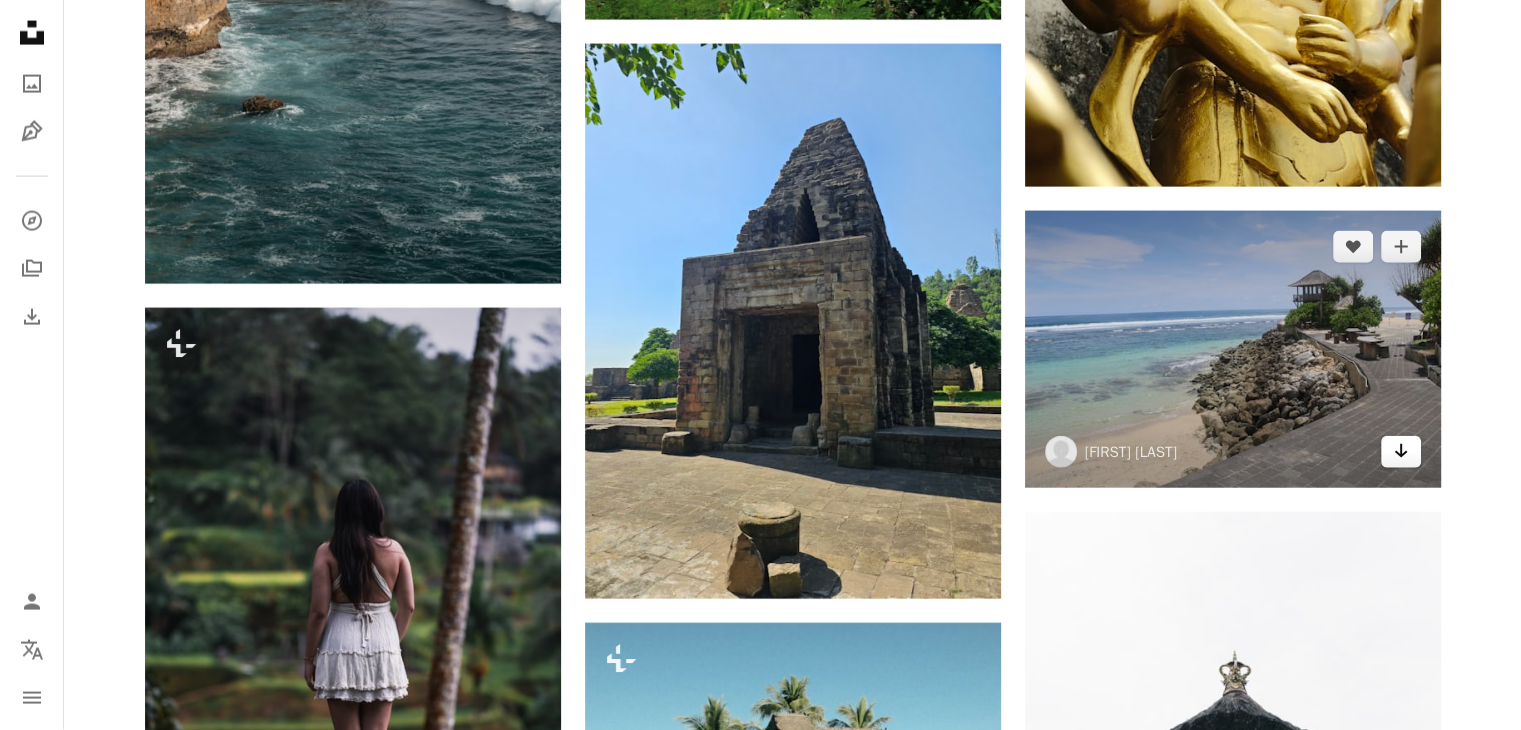 click on "Arrow pointing down" 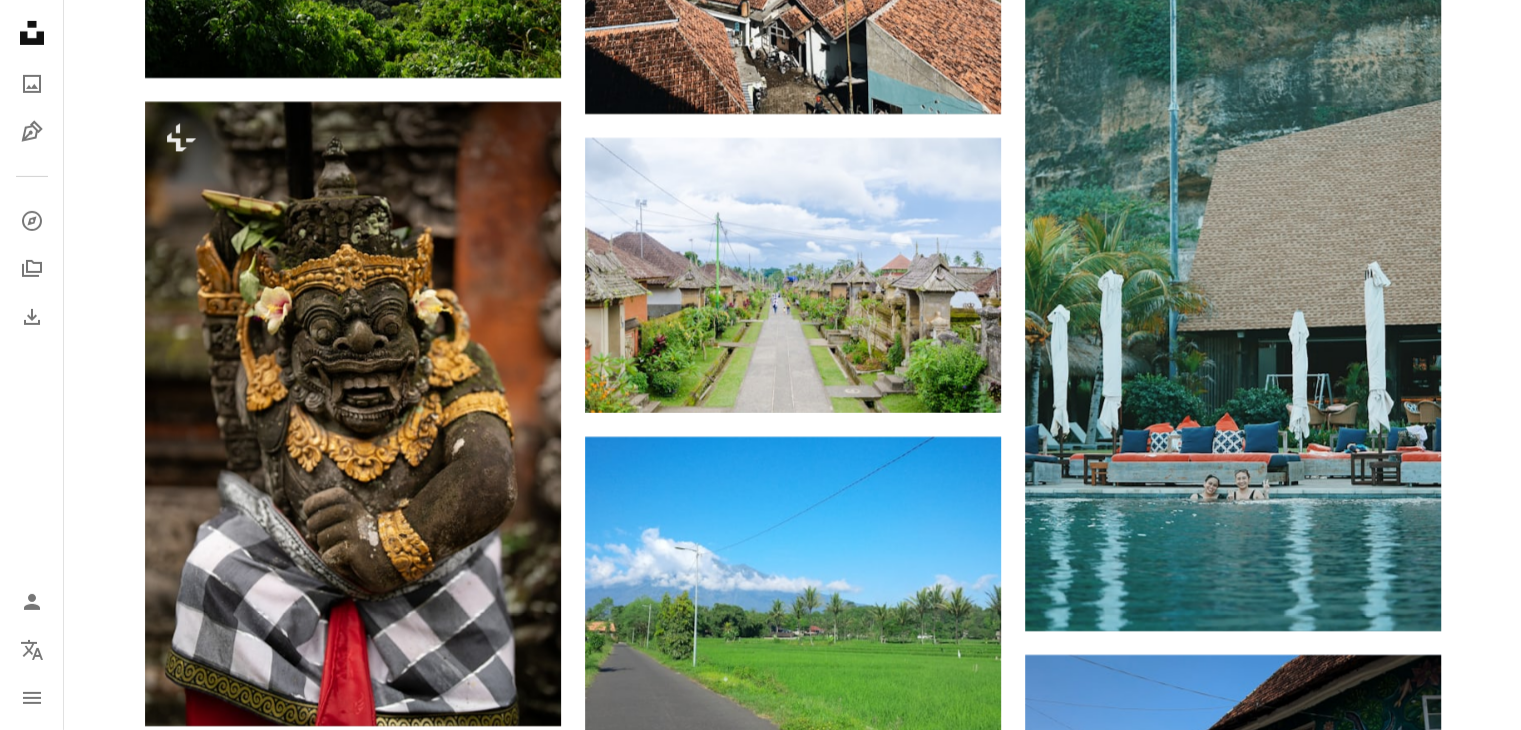scroll, scrollTop: 22100, scrollLeft: 0, axis: vertical 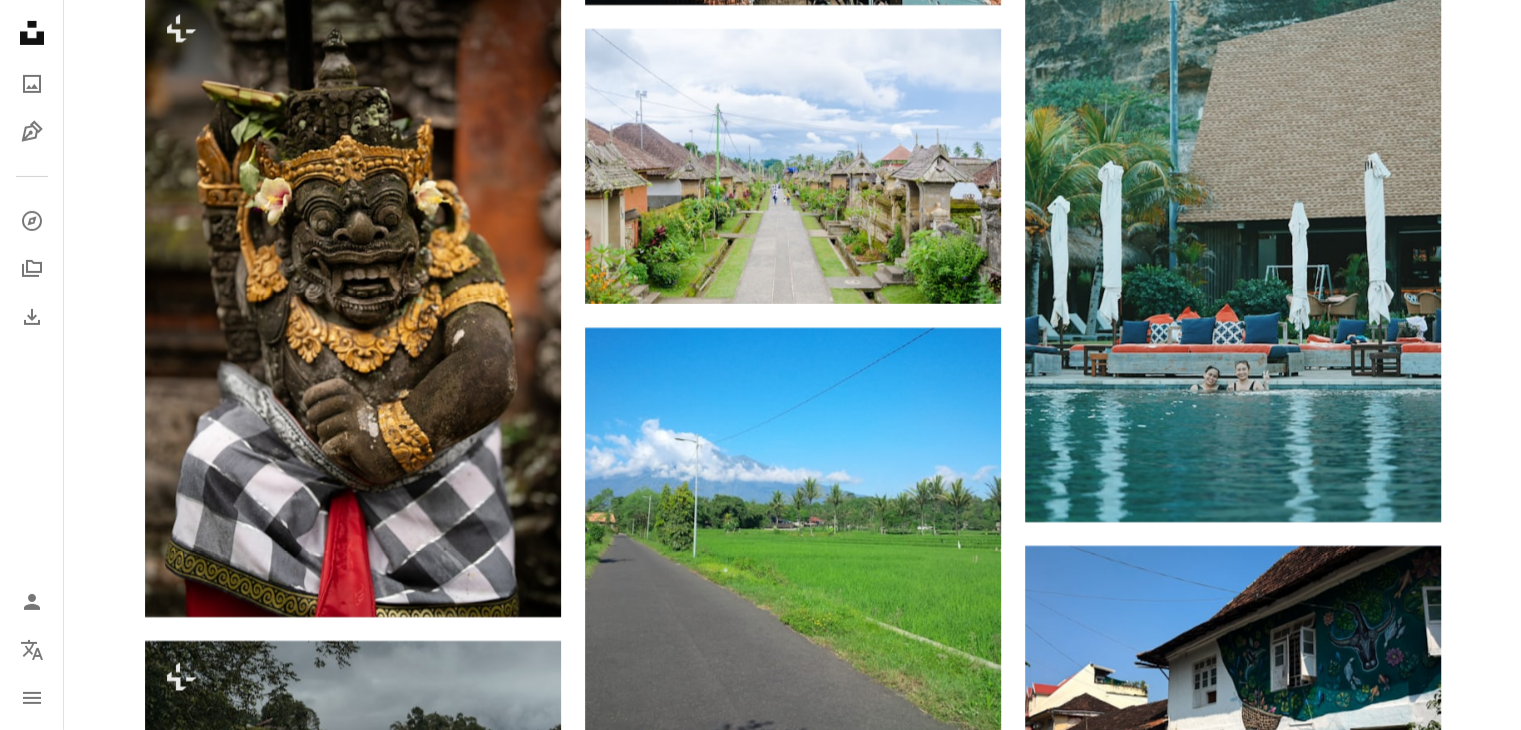 click on "Plus sign for Unsplash+ A heart A plus sign [FIRST] [LAST] For Unsplash+ A lock Download Plus sign for Unsplash+ A heart A plus sign [FIRST] [LAST] For Unsplash+ A lock Download A heart A plus sign [FIRST] [LAST] Arrow pointing down A heart A plus sign [FIRST] [LAST] Arrow pointing down A heart A plus sign [FIRST] [LAST] Arrow pointing down Plus sign for Unsplash+ A heart A plus sign Getty Images For Unsplash+ A lock Download A heart A plus sign [FIRST] [LAST] Available for hire A checkmark inside of a circle Arrow pointing down Plus sign for Unsplash+ A heart A plus sign Getty Images For Unsplash+ A lock Download Plus sign for Unsplash+ A heart A plus sign [FIRST] [LAST] For Unsplash+ A lock Download A heart A plus sign [FIRST] [LAST] Available for hire A checkmark inside of a circle Arrow pointing down –– ––– ––– – ––– ––– – –––– – – – –– ––– – – ––– –– –– –––– –– A new kind of advertising for the internet. Learn More" at bounding box center (792, -8120) 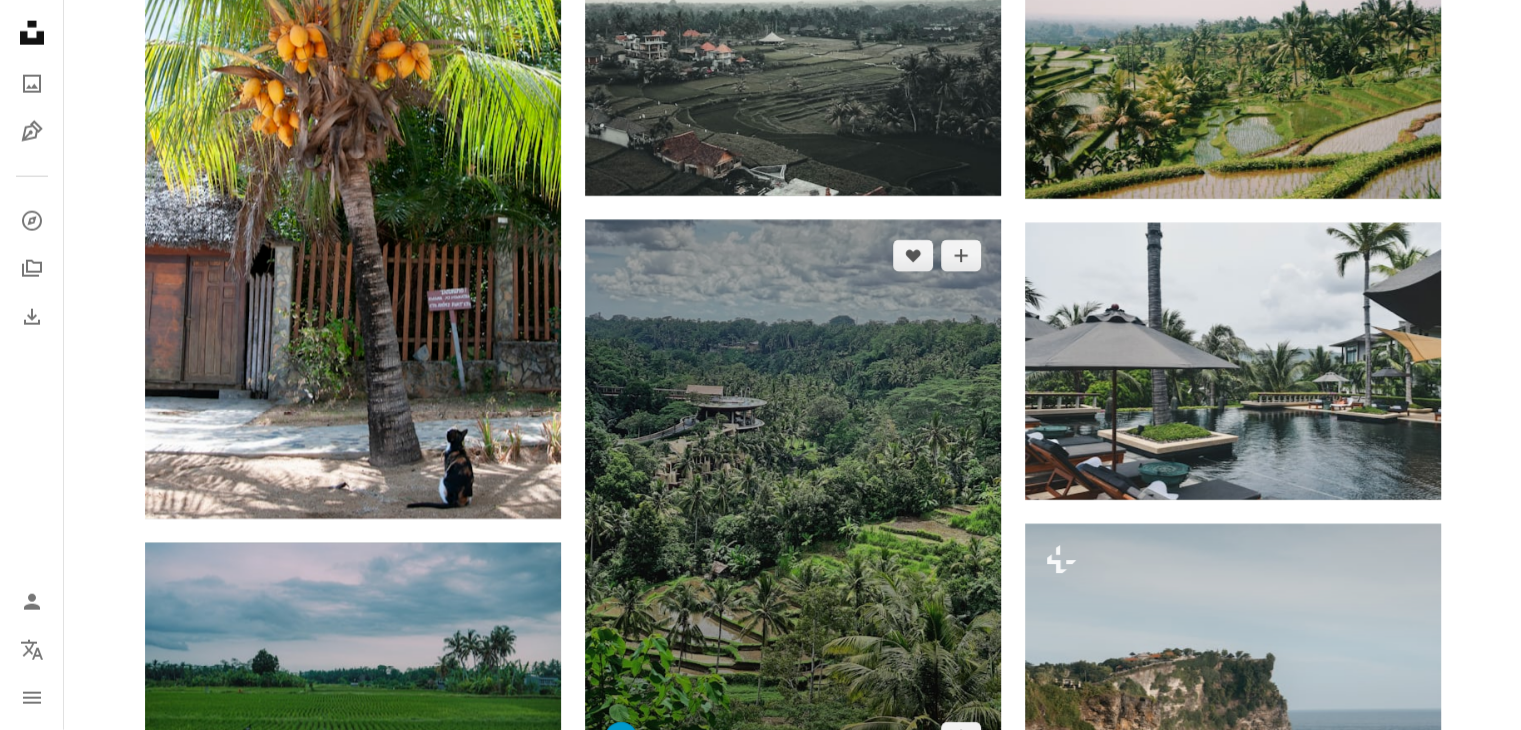 scroll, scrollTop: 35500, scrollLeft: 0, axis: vertical 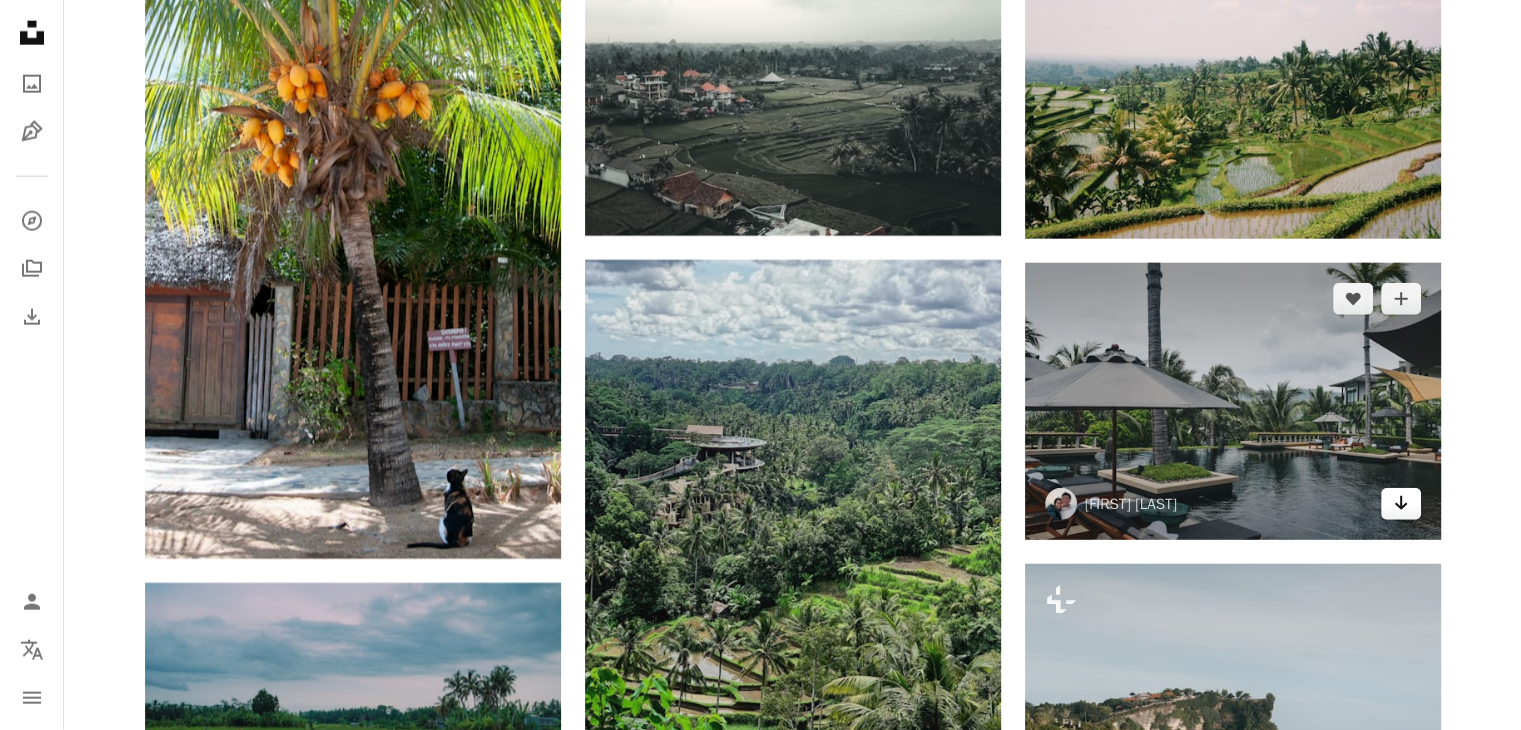 click on "Arrow pointing down" at bounding box center [1401, 504] 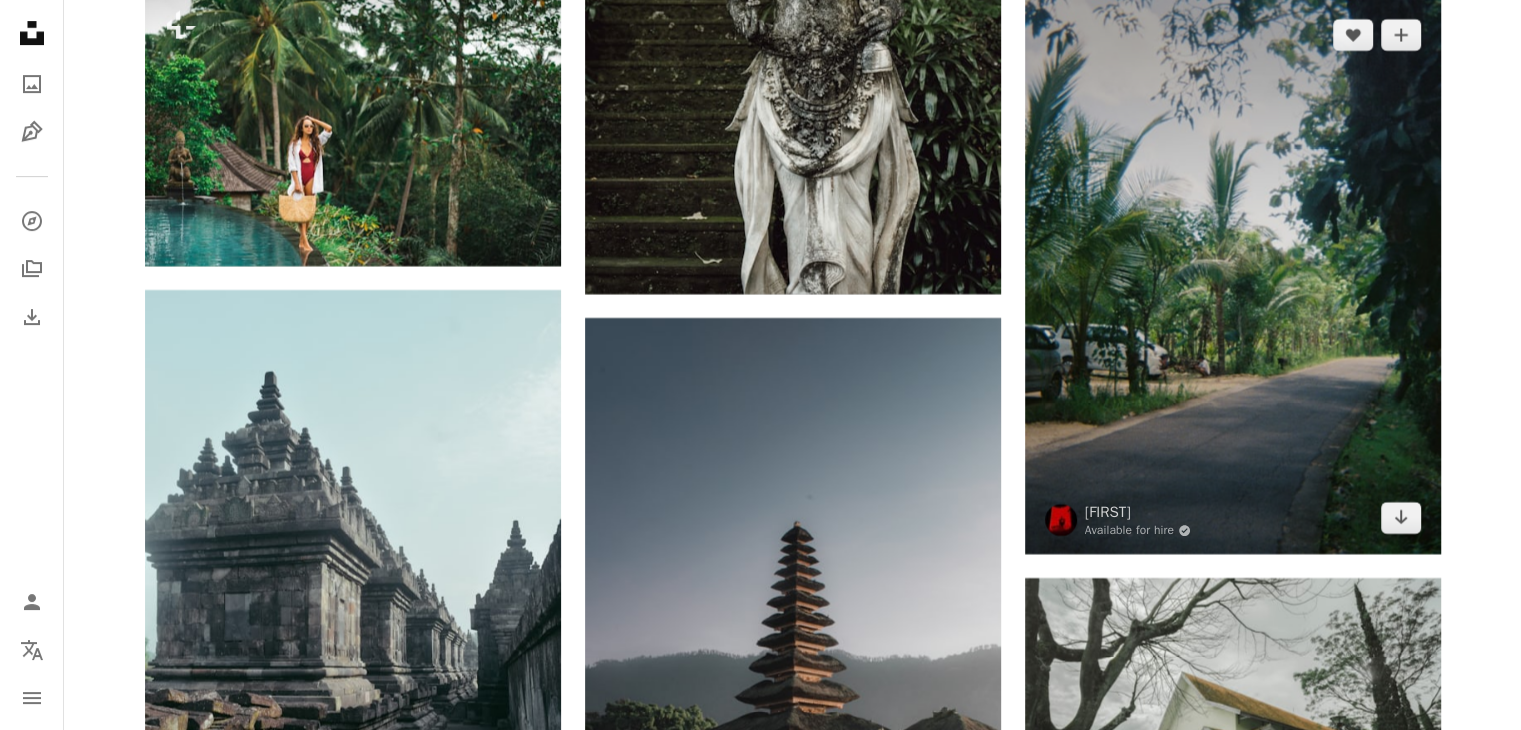 scroll, scrollTop: 38900, scrollLeft: 0, axis: vertical 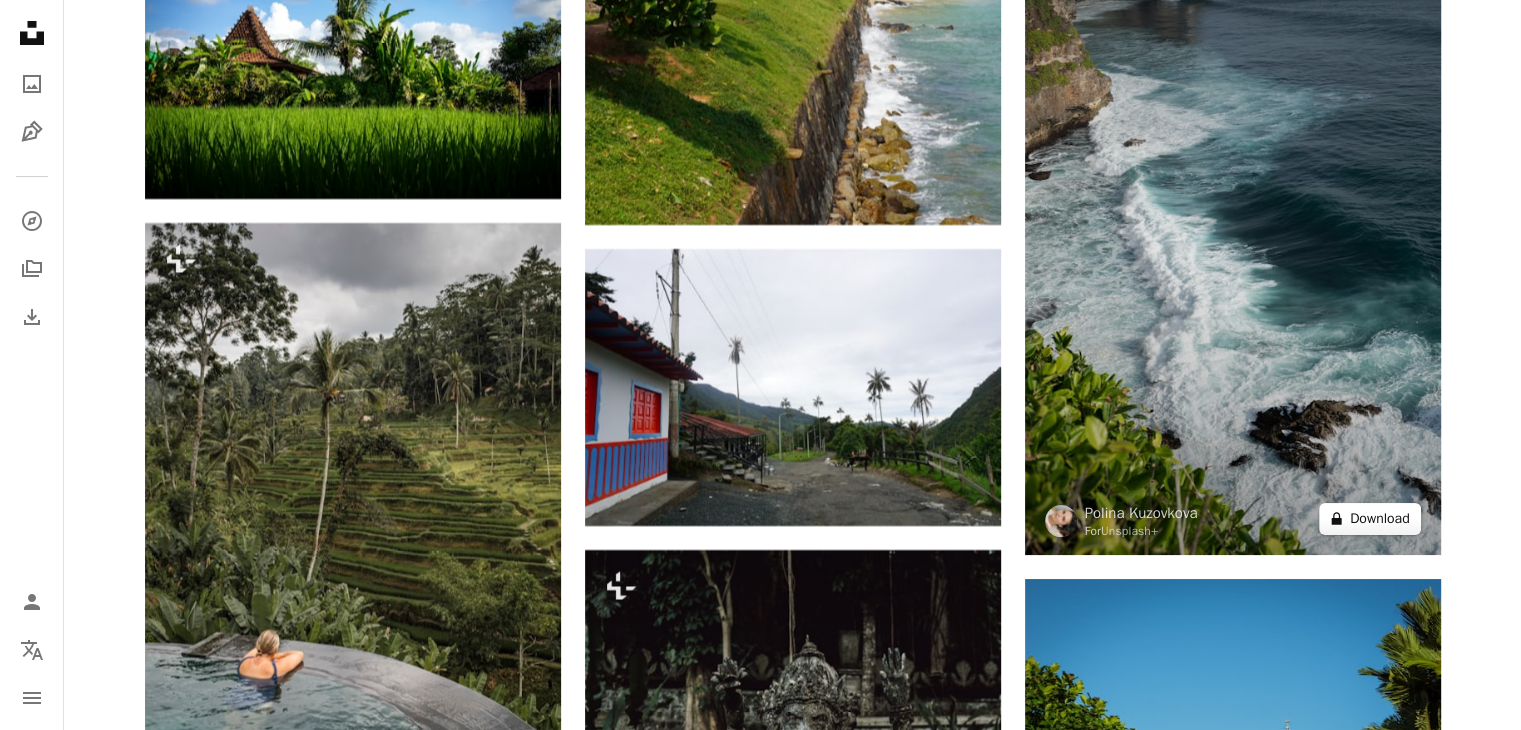 click on "A lock Download" at bounding box center (1370, 519) 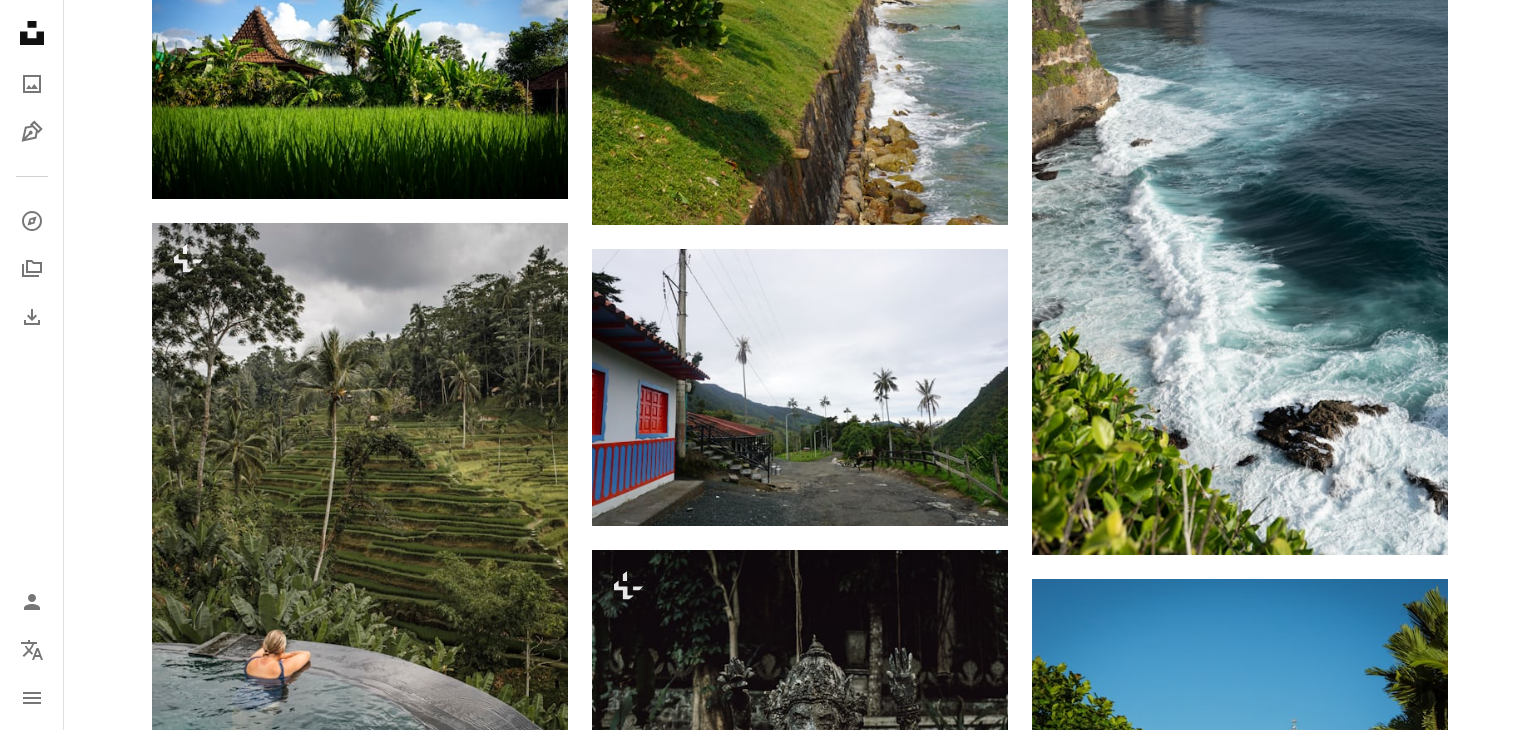 click on "An X shape Premium, ready to use images. Get unlimited access. A plus sign Members-only content added monthly A plus sign Unlimited royalty-free downloads A plus sign Illustrations  New A plus sign Enhanced legal protections yearly 66%  off monthly $12   $4 USD per month * Get  Unsplash+ * When paid annually, billed upfront  $48 Taxes where applicable. Renews automatically. Cancel anytime." at bounding box center (768, 4451) 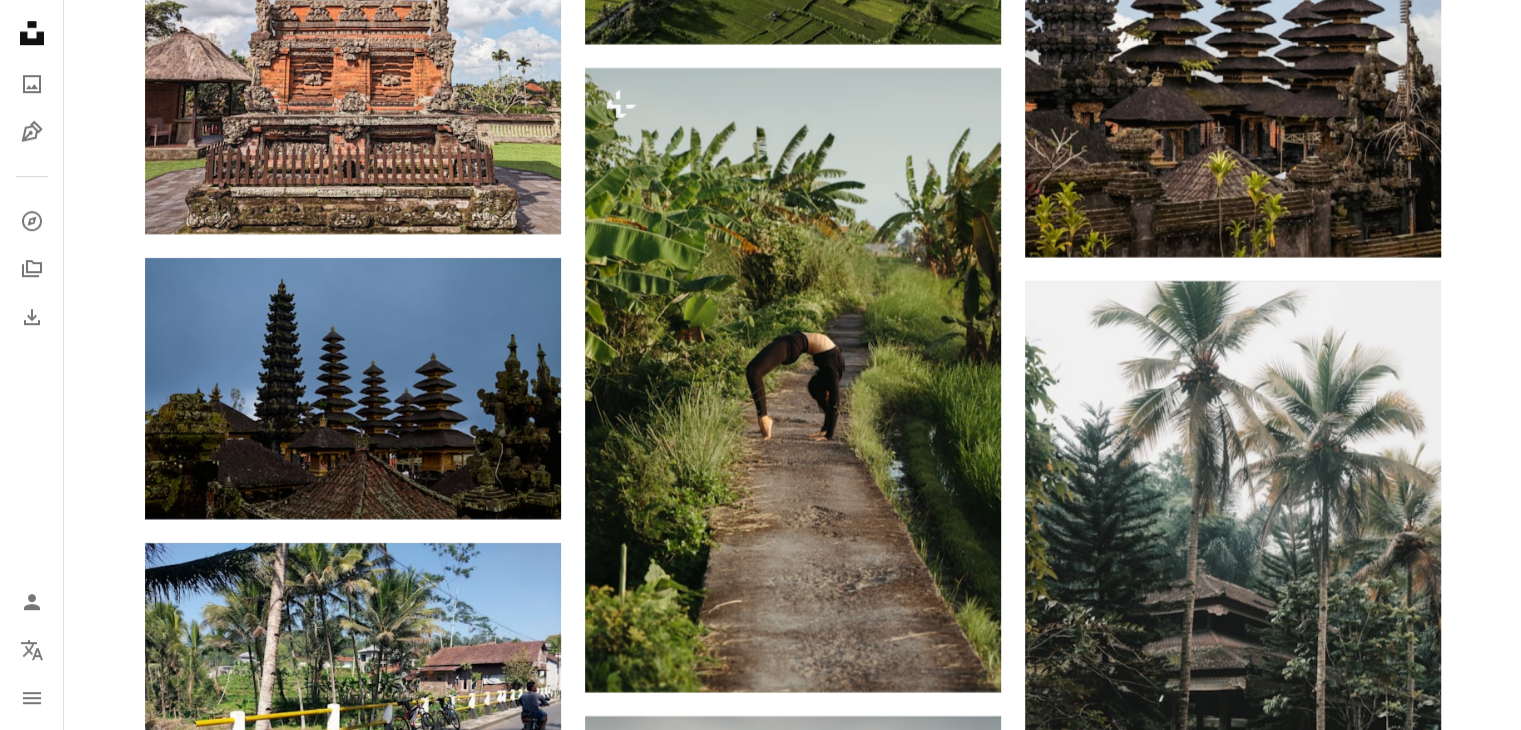 scroll, scrollTop: 0, scrollLeft: 0, axis: both 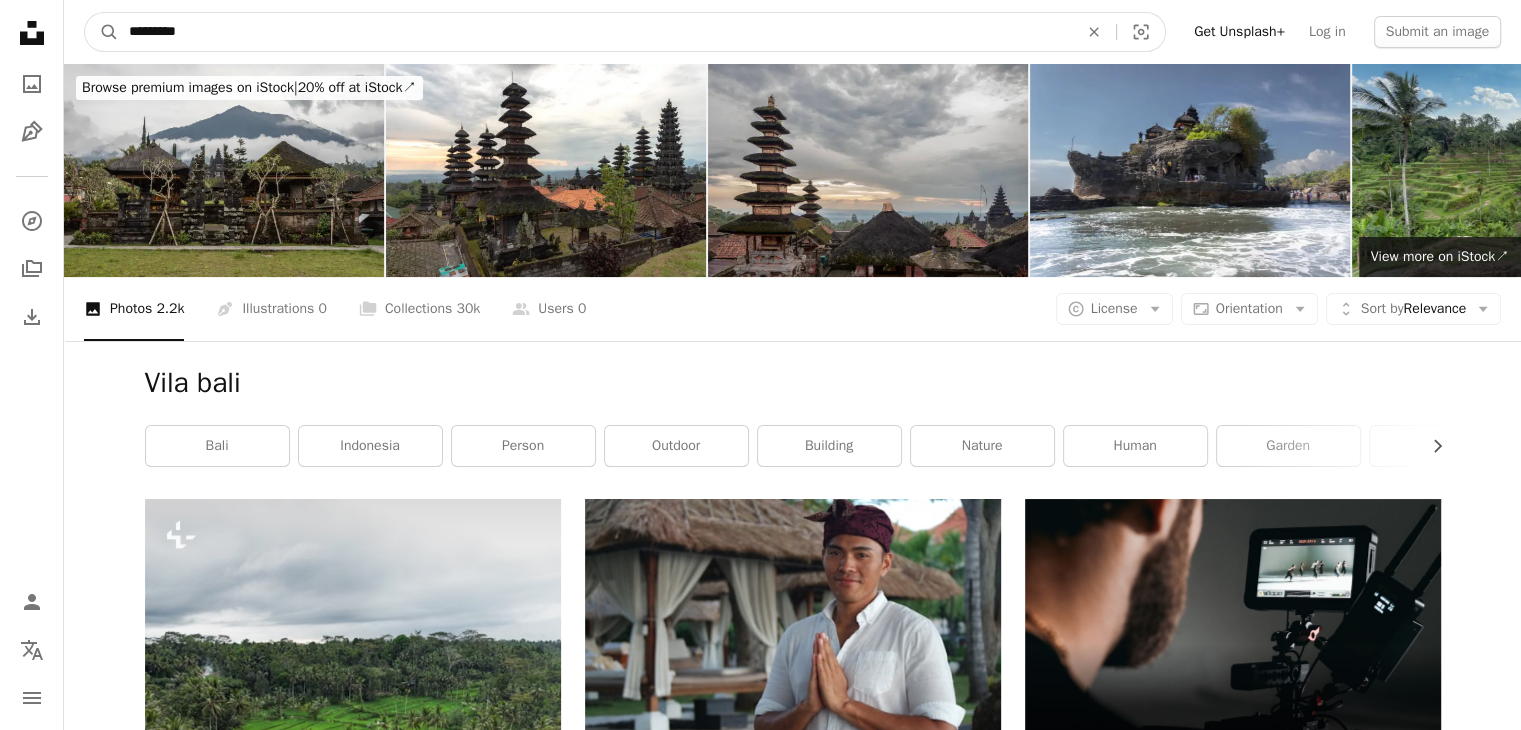 drag, startPoint x: 464, startPoint y: 35, endPoint x: 0, endPoint y: 4, distance: 465.0344 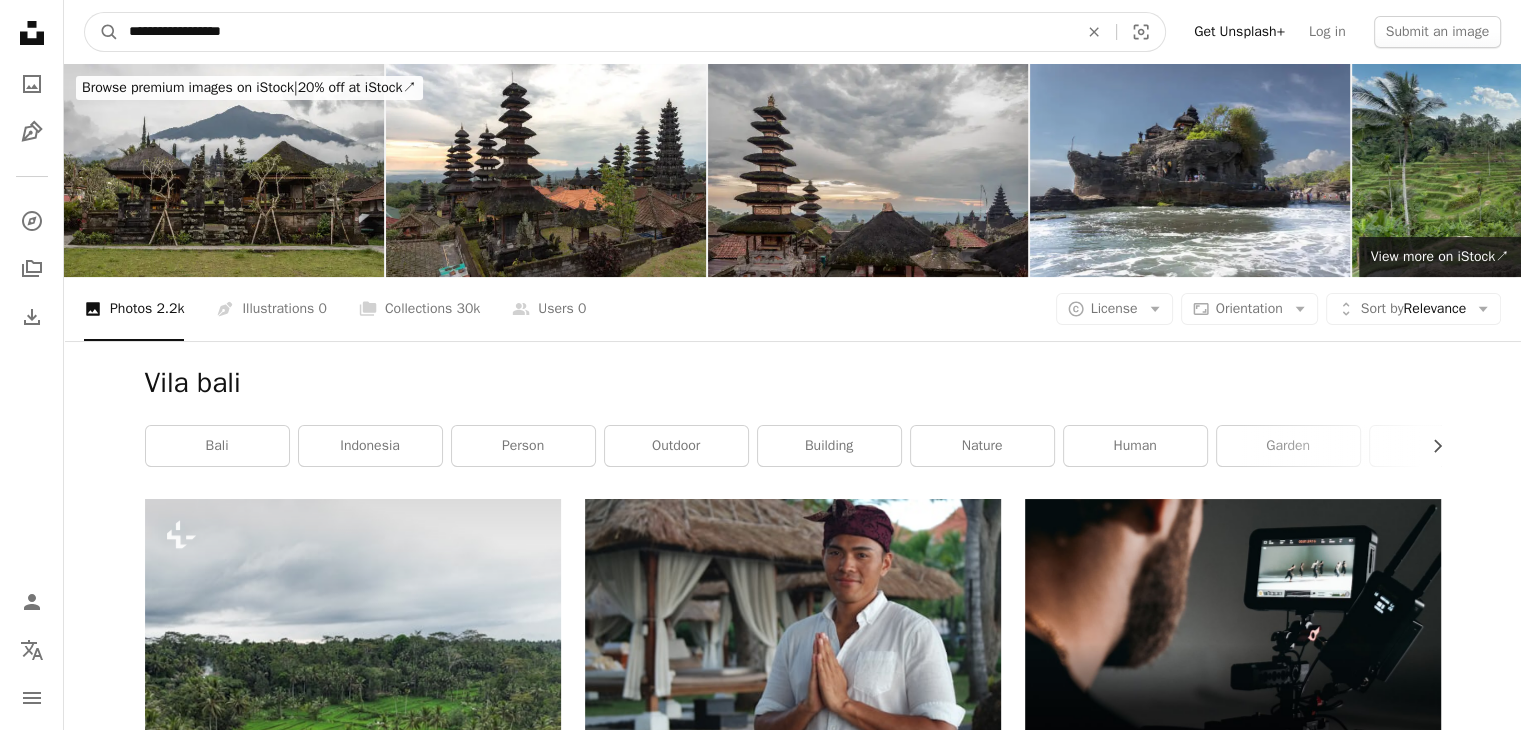 type on "**********" 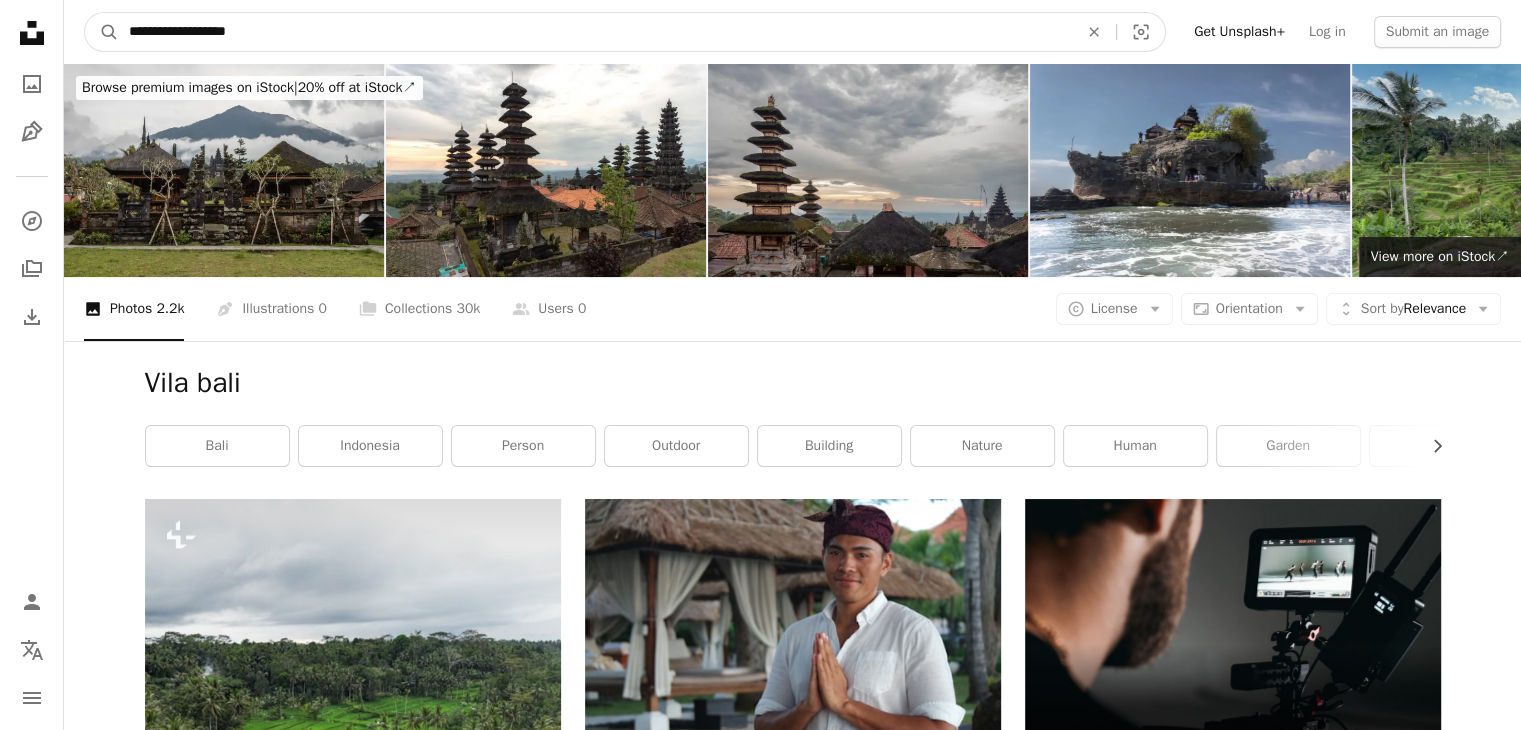 click on "A magnifying glass" at bounding box center [102, 32] 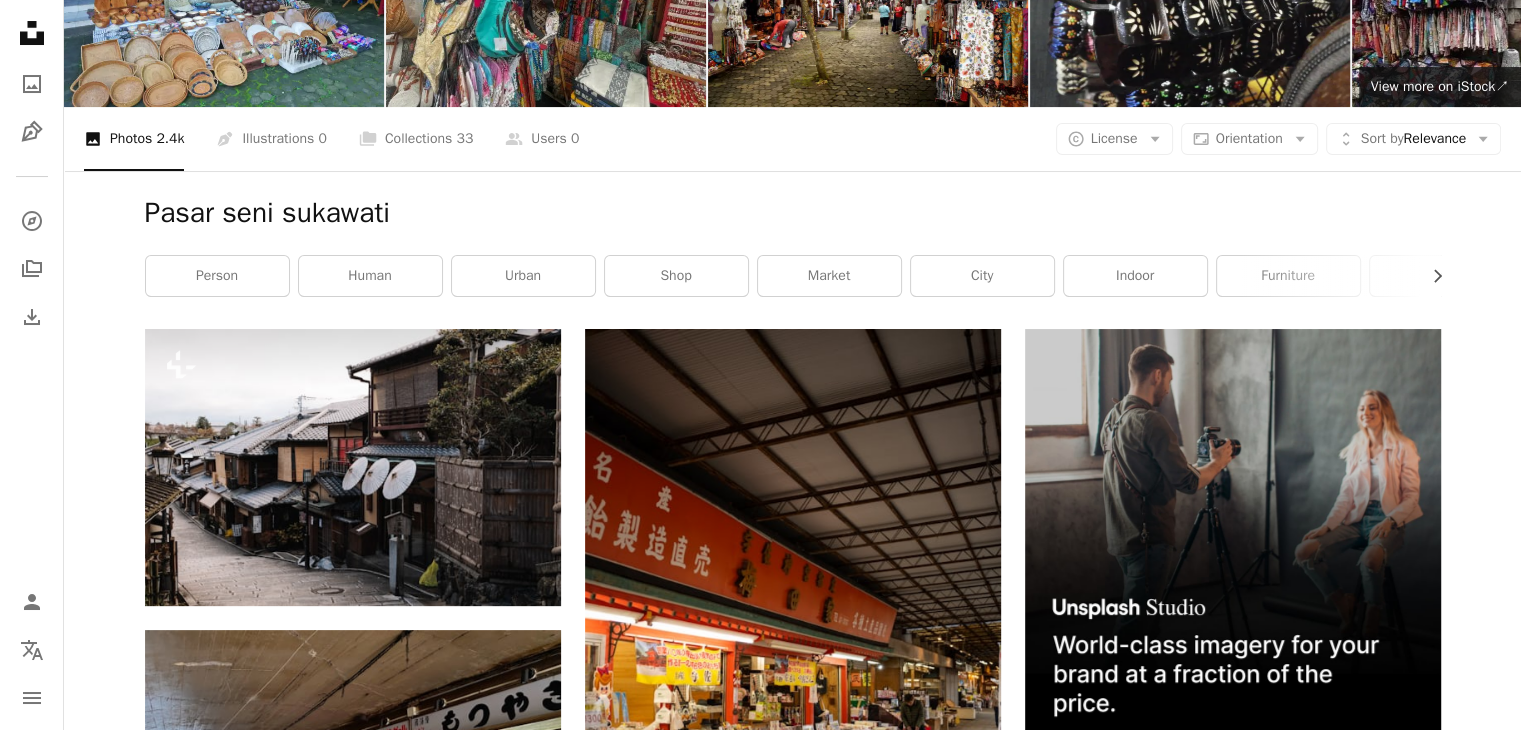 scroll, scrollTop: 0, scrollLeft: 0, axis: both 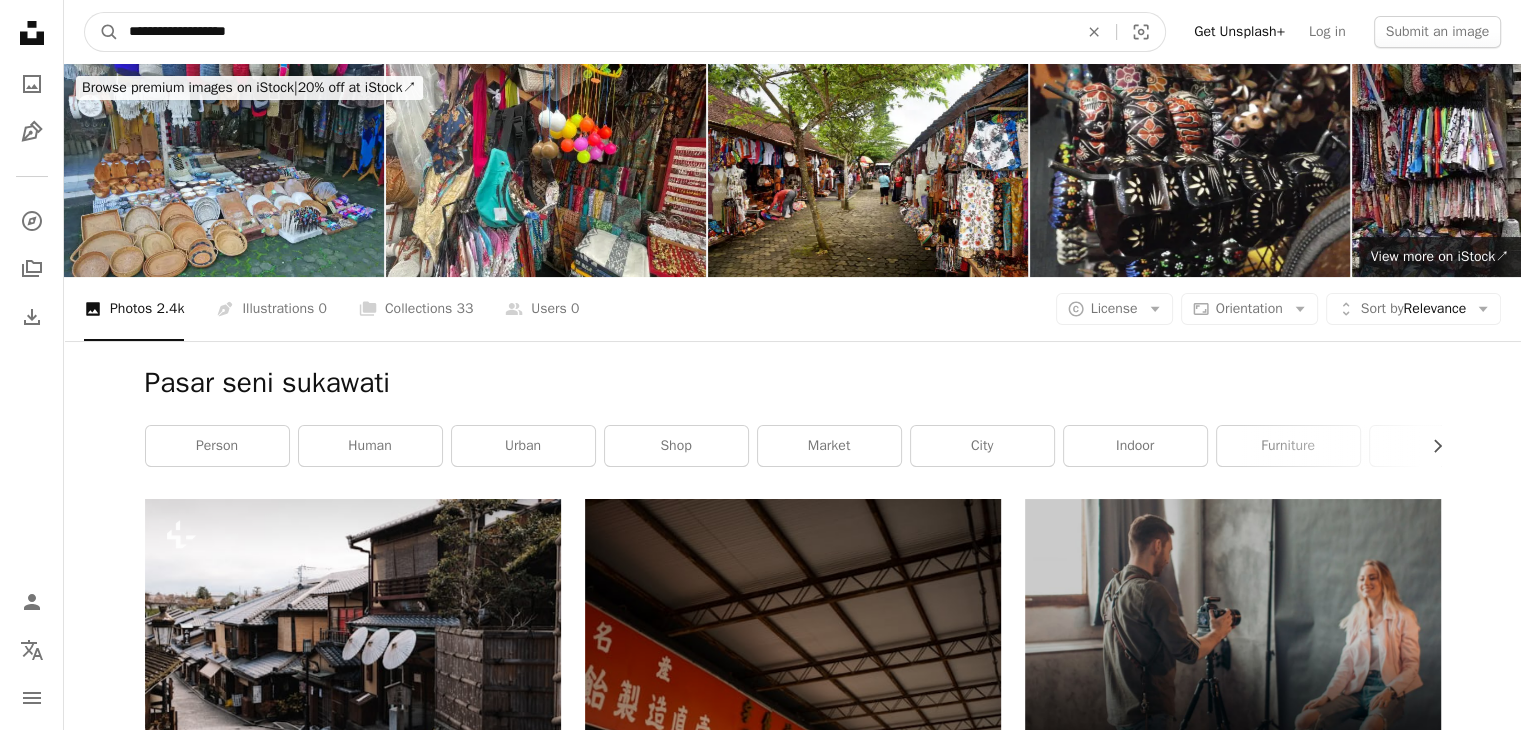 click on "**********" at bounding box center (595, 32) 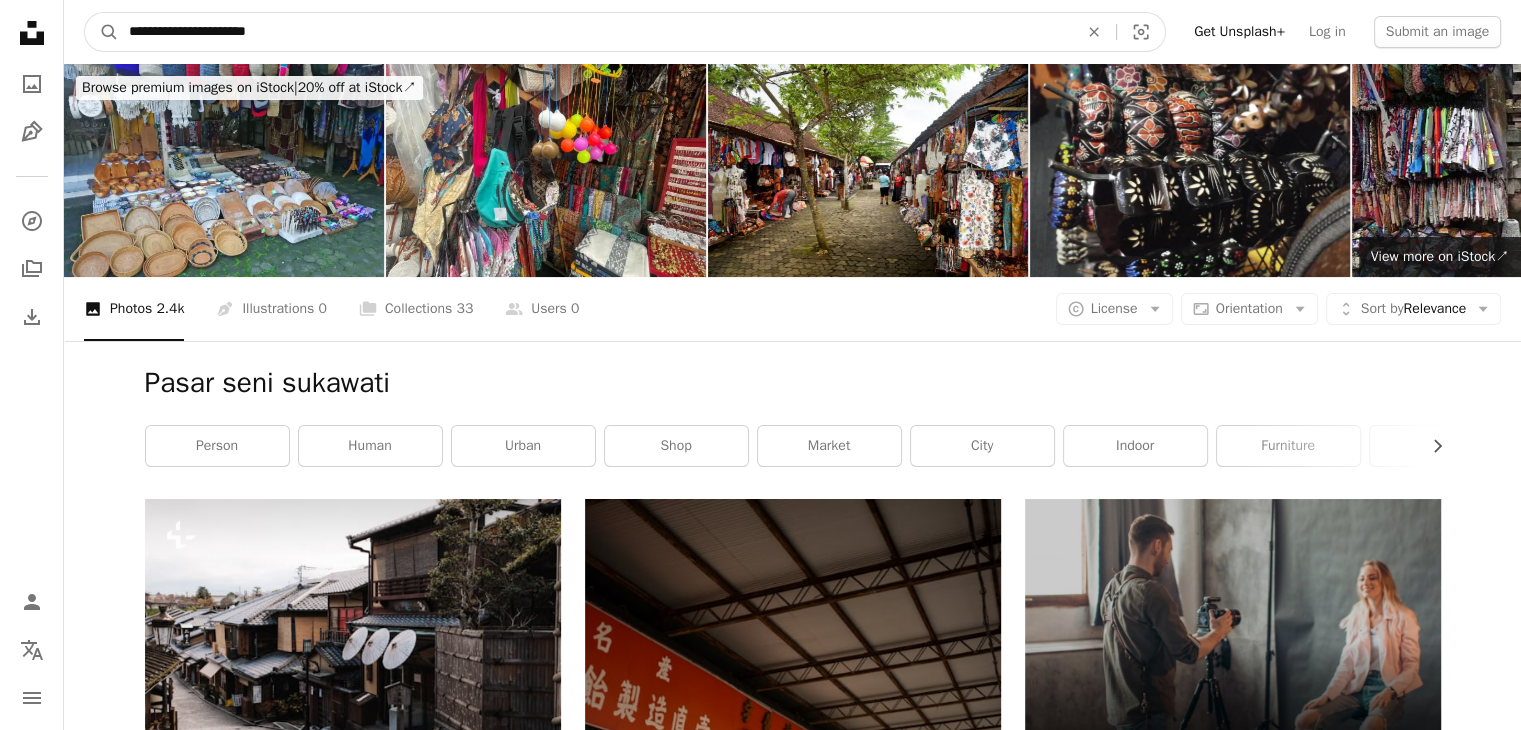 type on "**********" 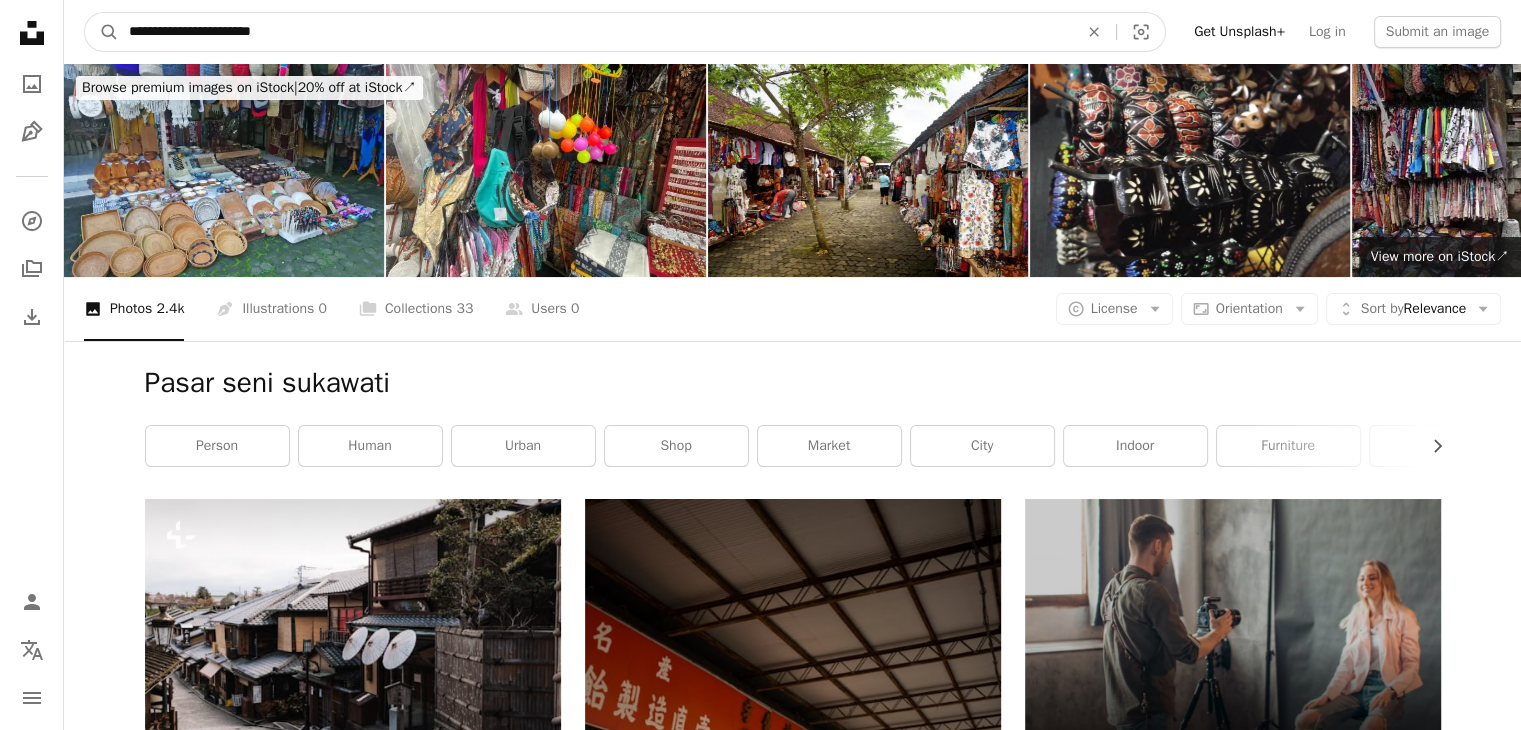 click on "A magnifying glass" at bounding box center [102, 32] 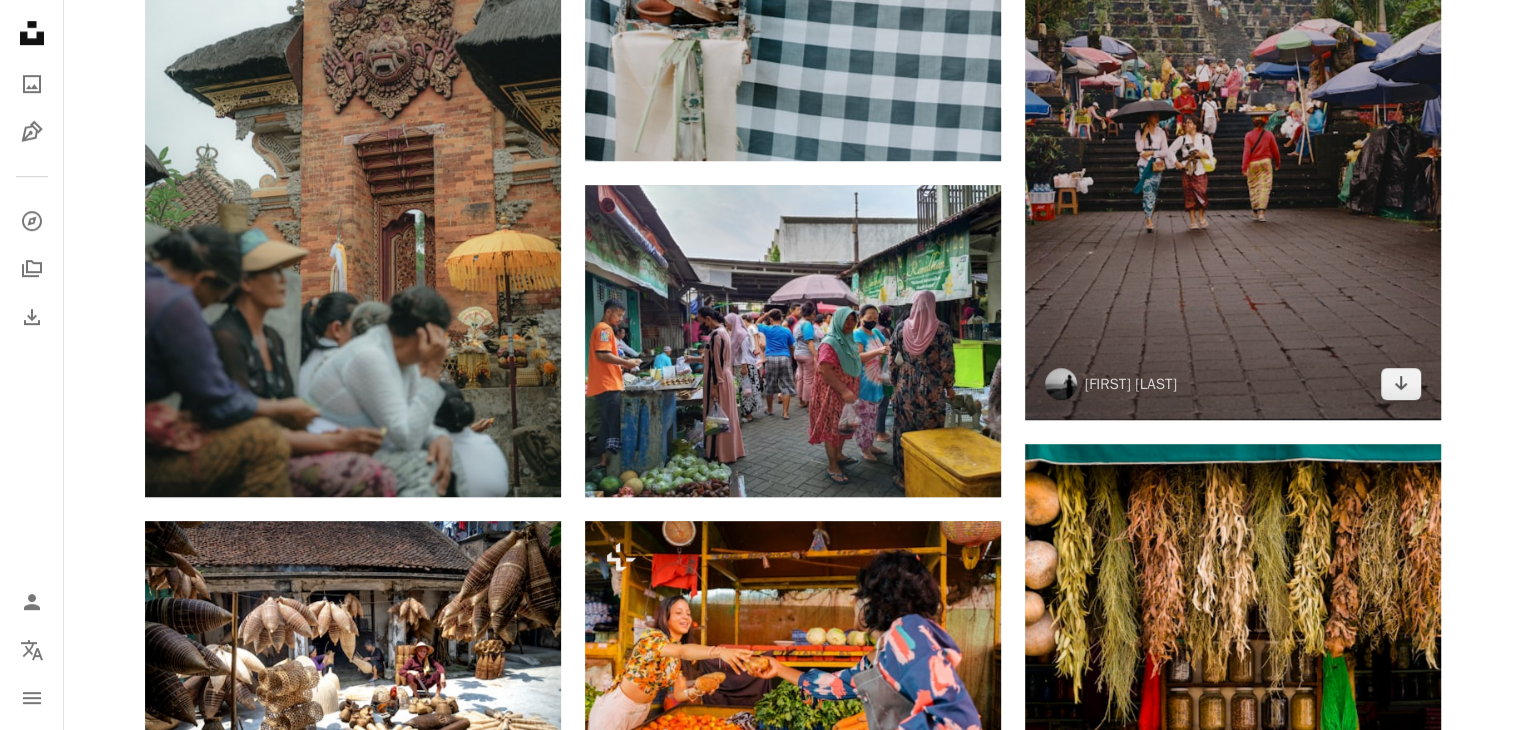 scroll, scrollTop: 1348, scrollLeft: 0, axis: vertical 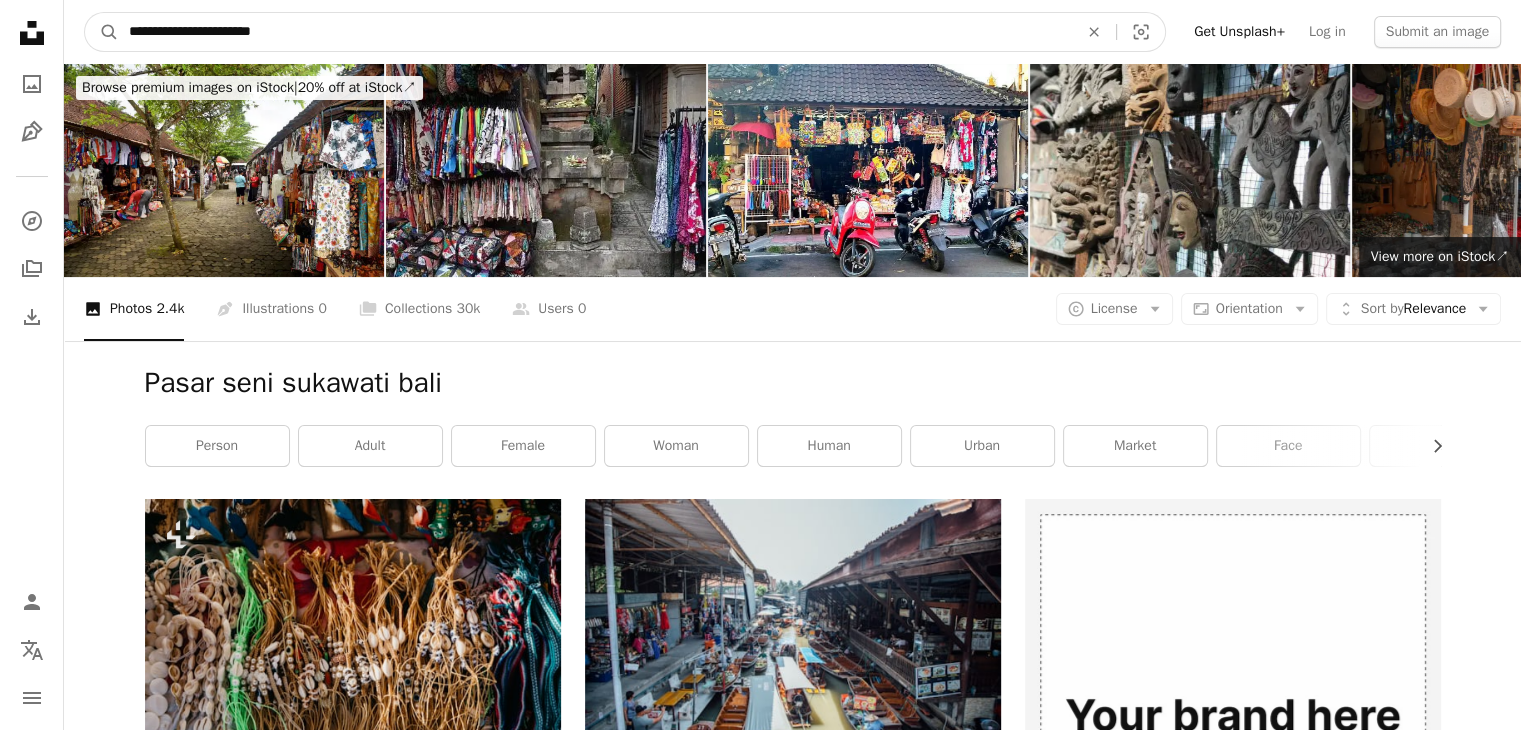 click on "**********" at bounding box center (595, 32) 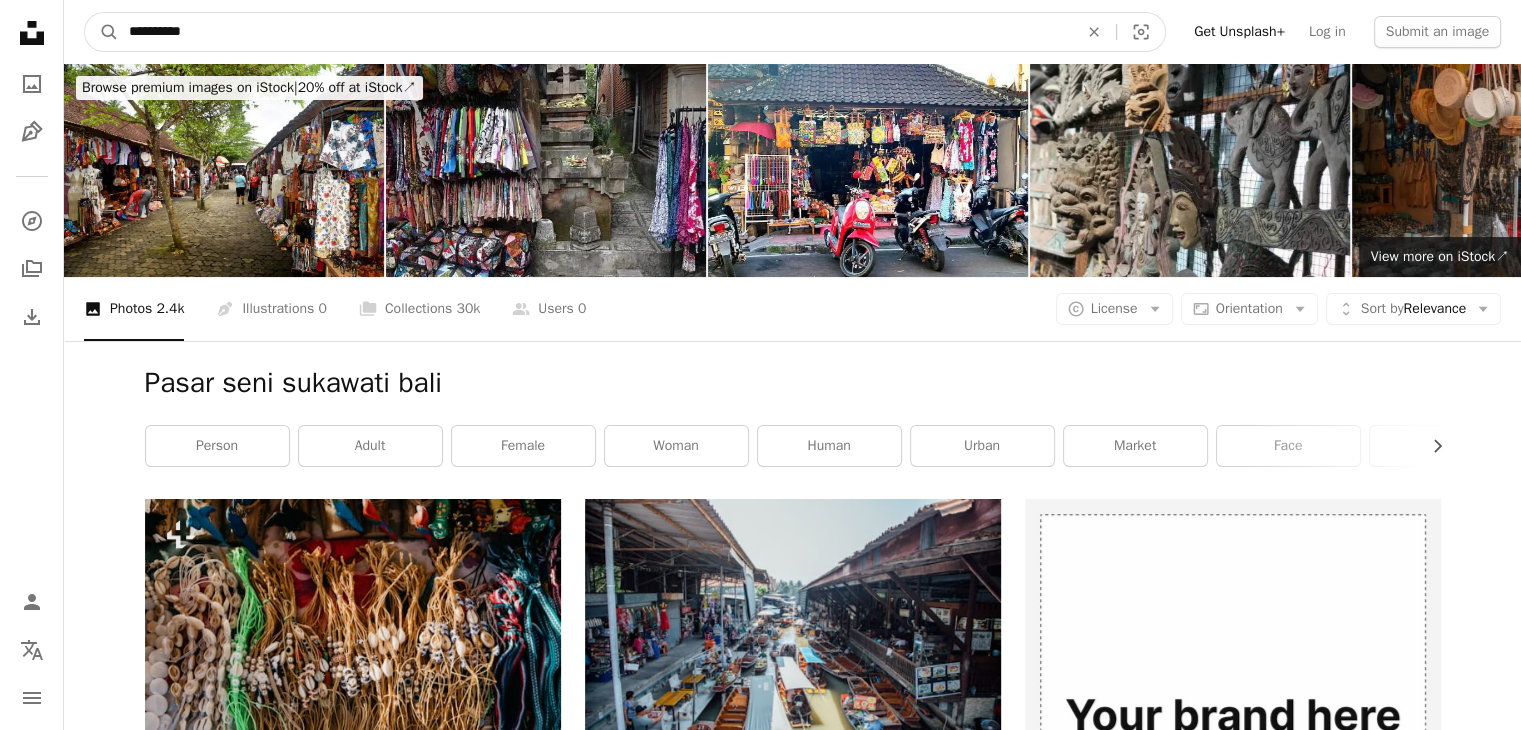 type on "**********" 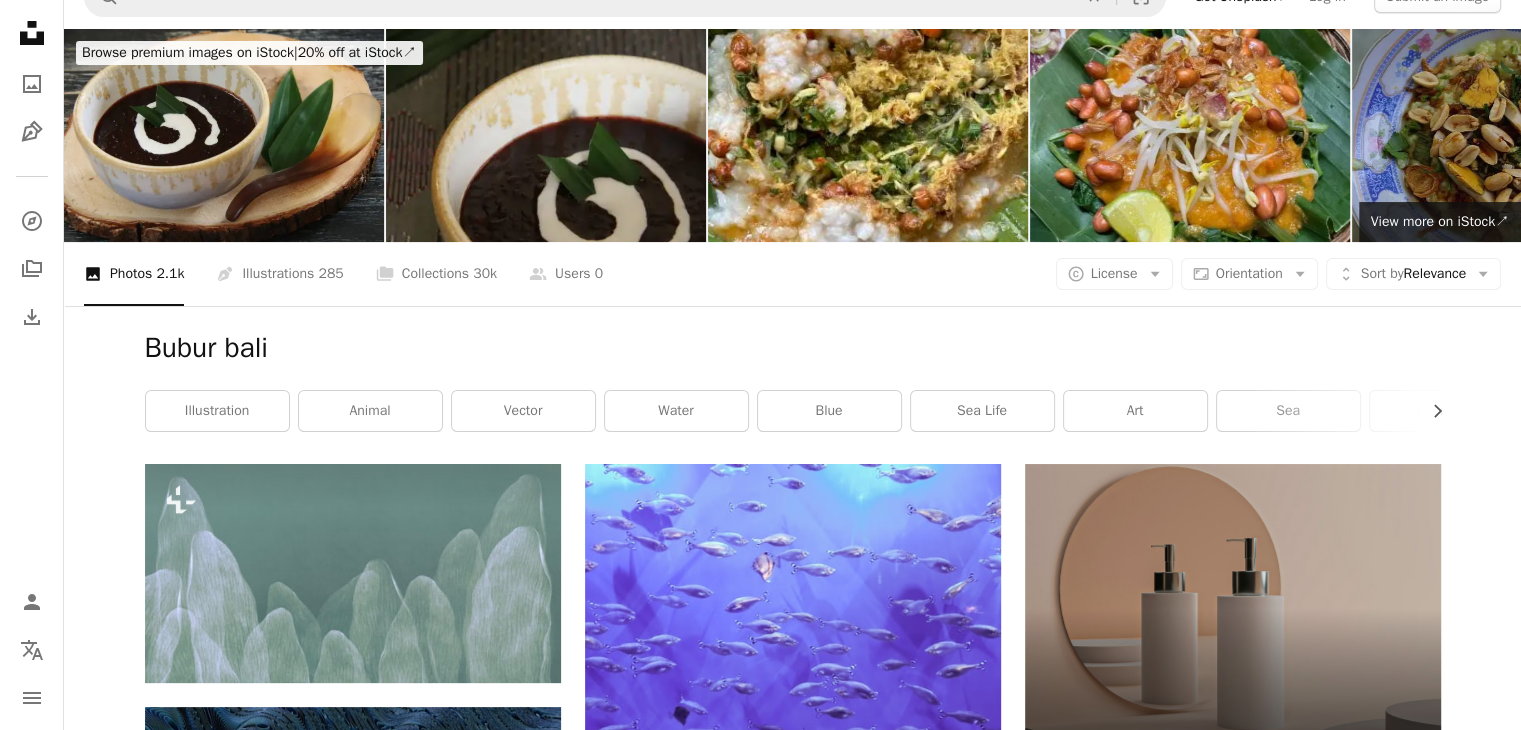 scroll, scrollTop: 0, scrollLeft: 0, axis: both 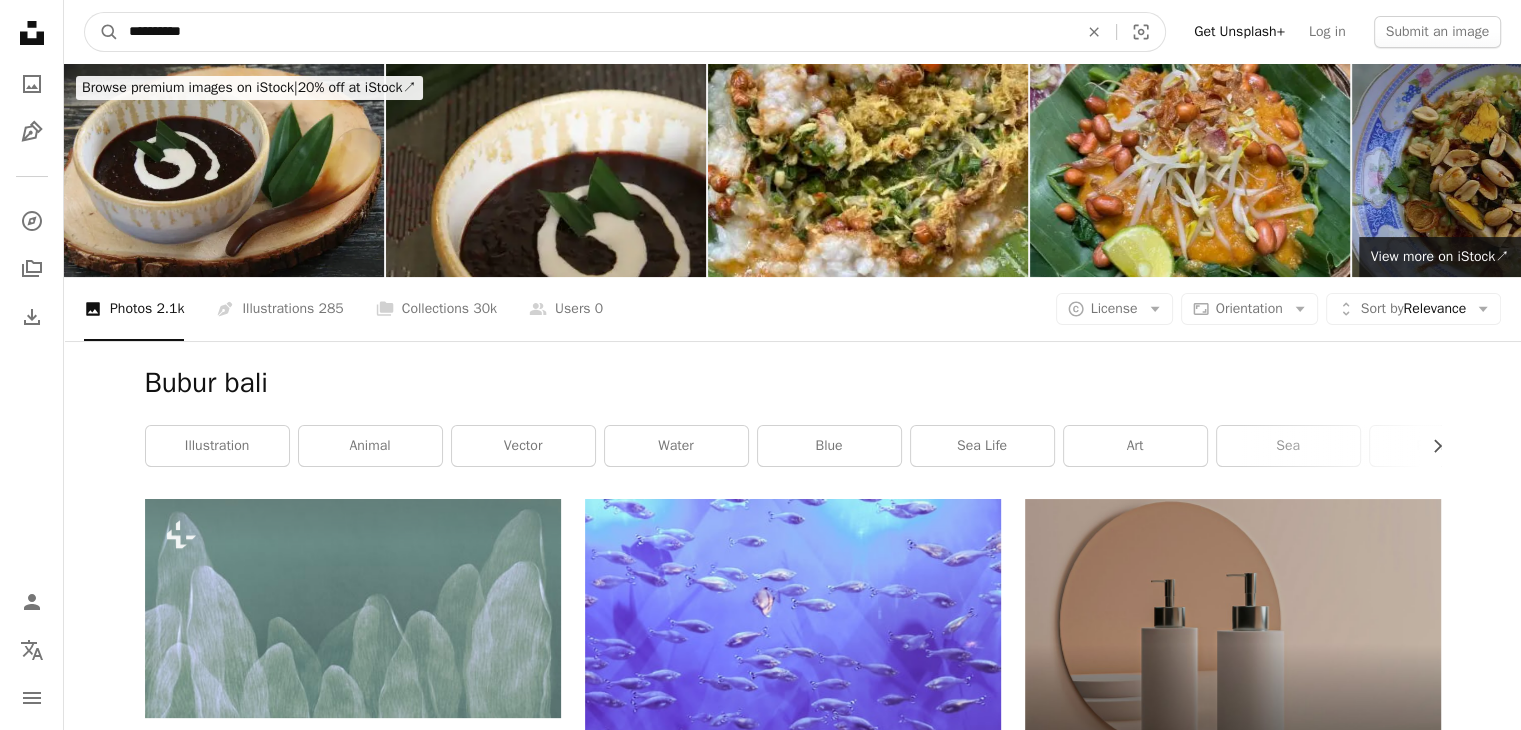 drag, startPoint x: 273, startPoint y: 31, endPoint x: 0, endPoint y: 51, distance: 273.73163 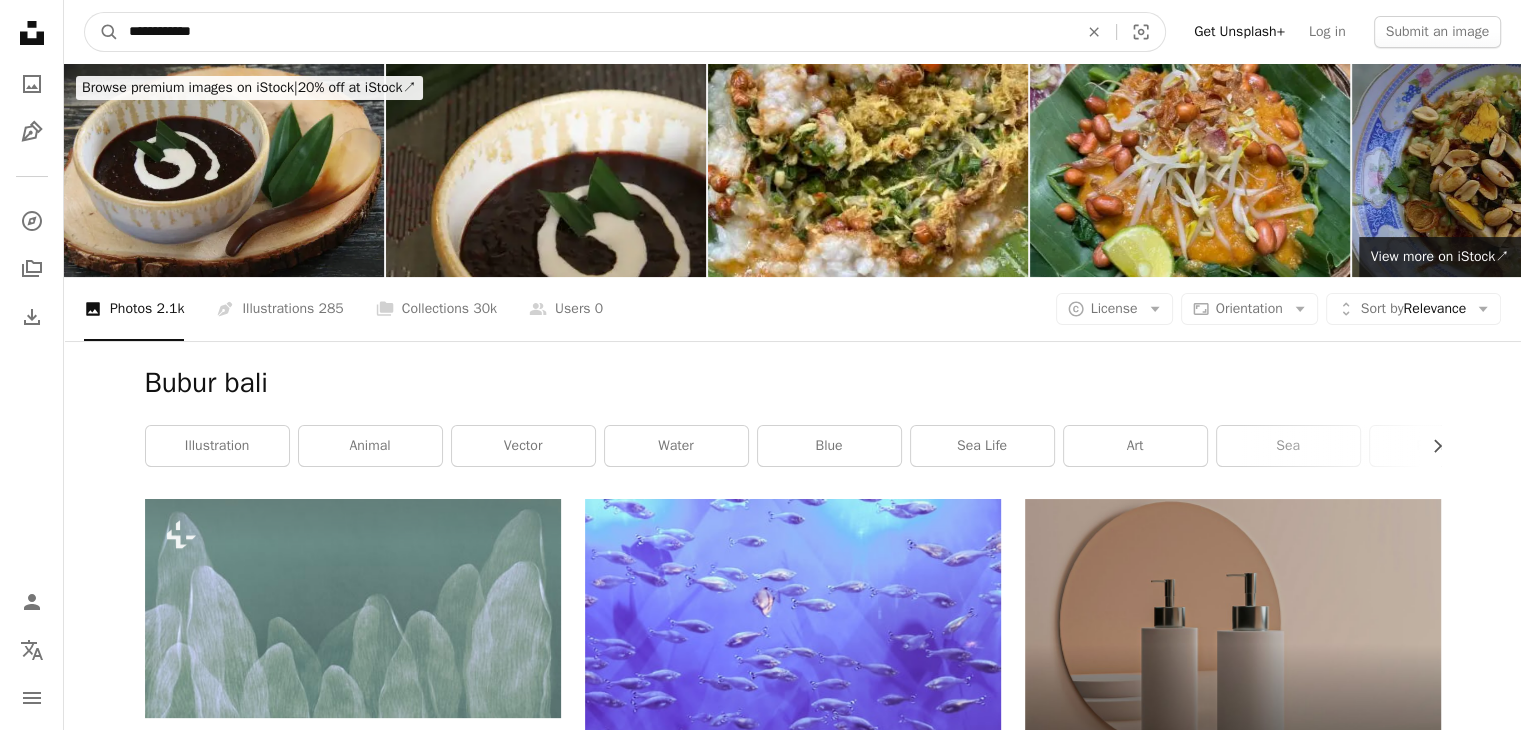 type on "**********" 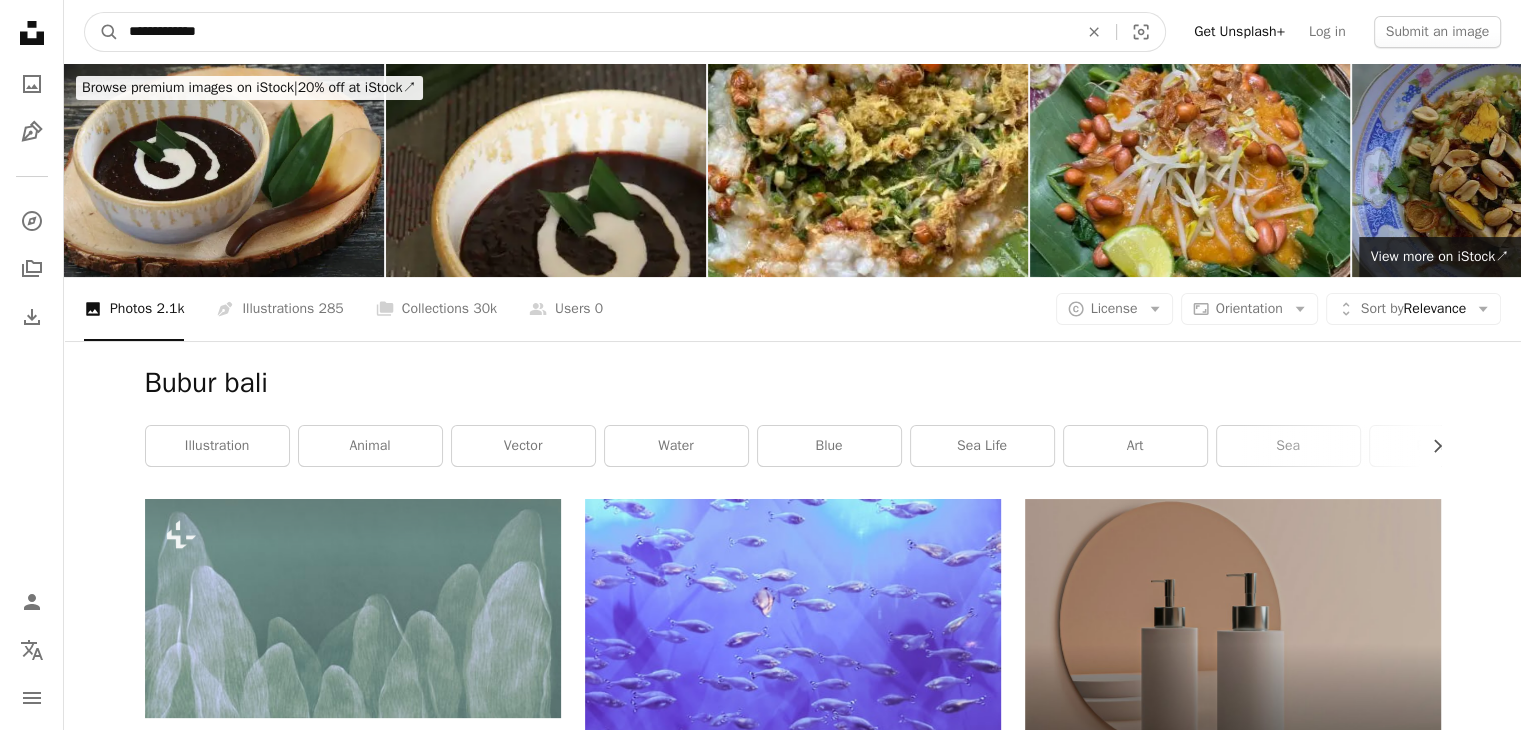 click on "A magnifying glass" at bounding box center [102, 32] 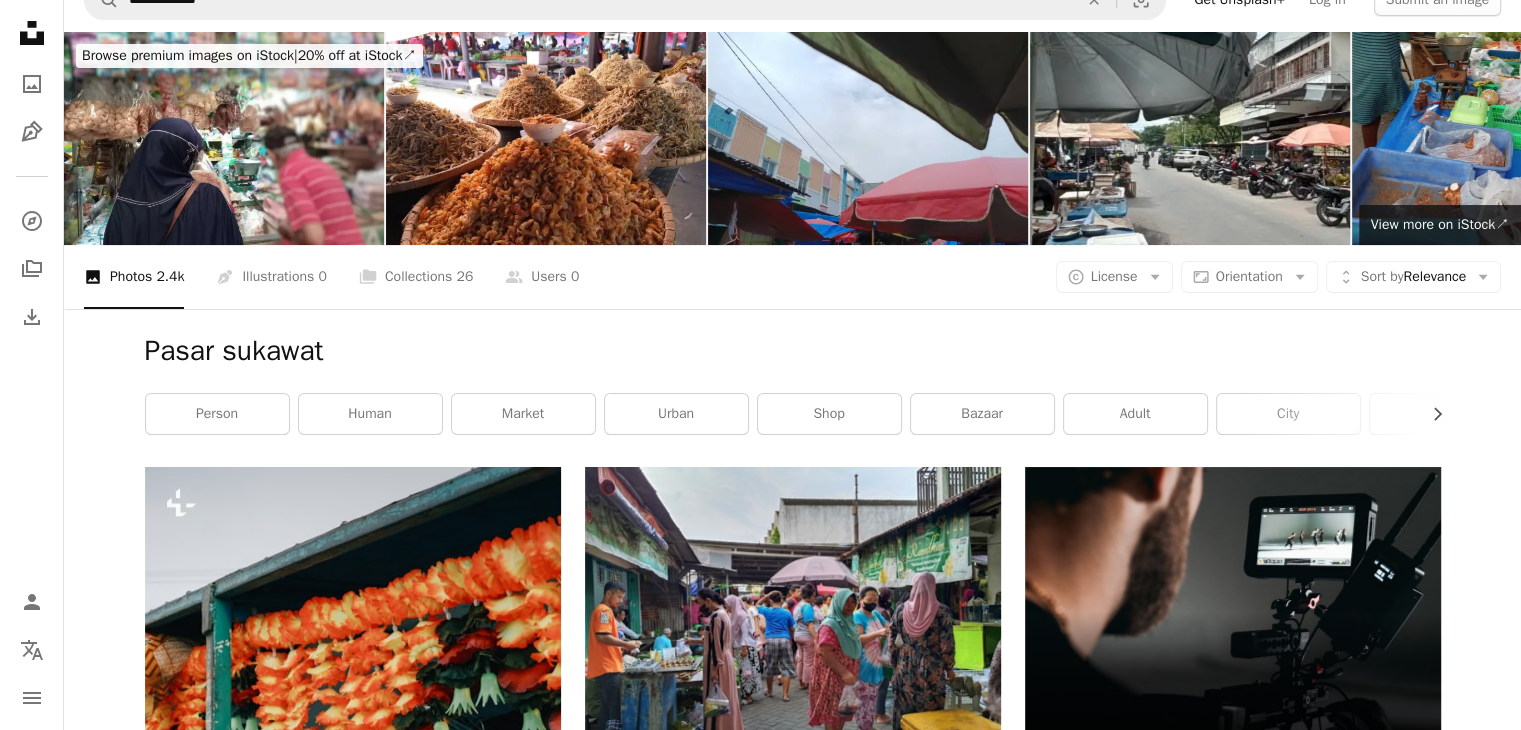 scroll, scrollTop: 0, scrollLeft: 0, axis: both 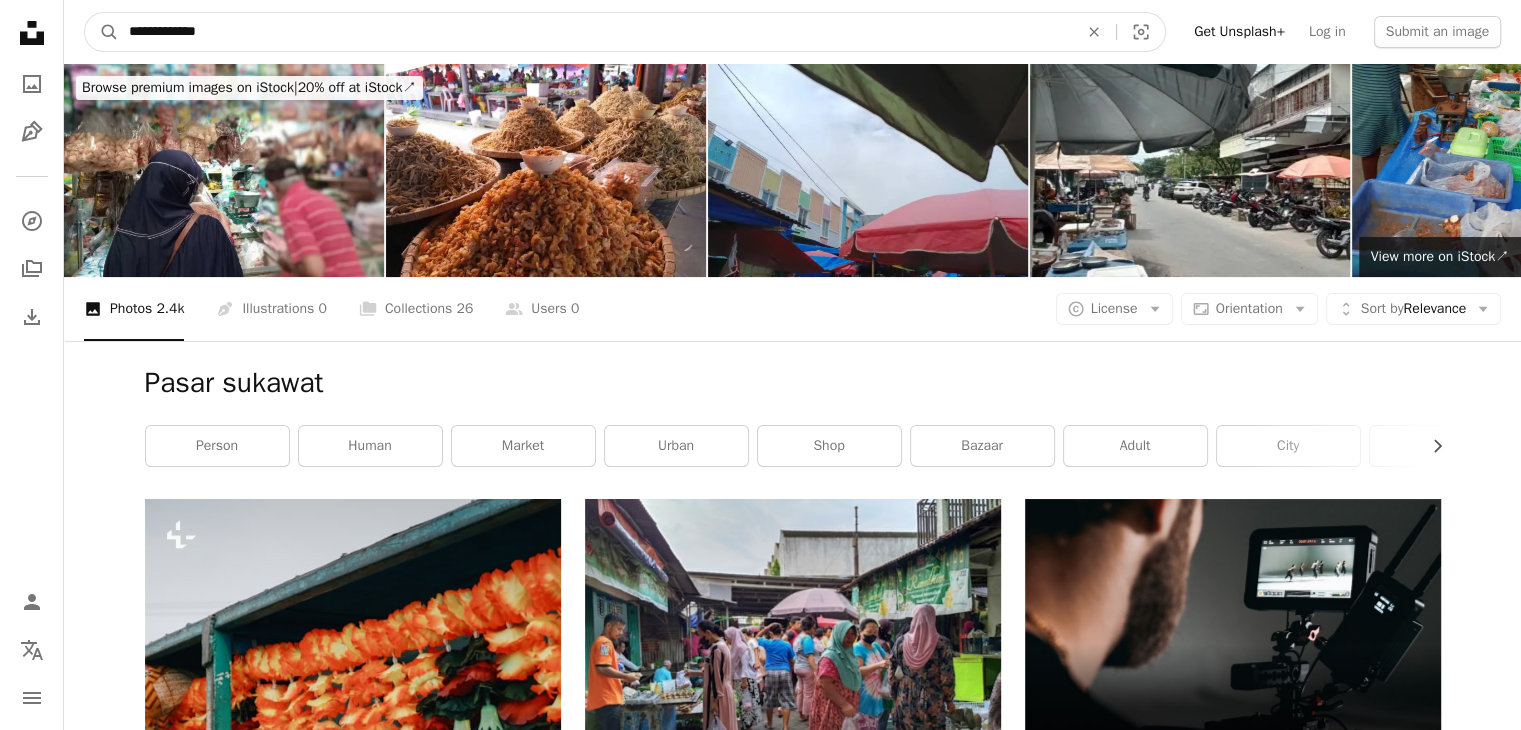 drag, startPoint x: 288, startPoint y: 31, endPoint x: 65, endPoint y: 34, distance: 223.02017 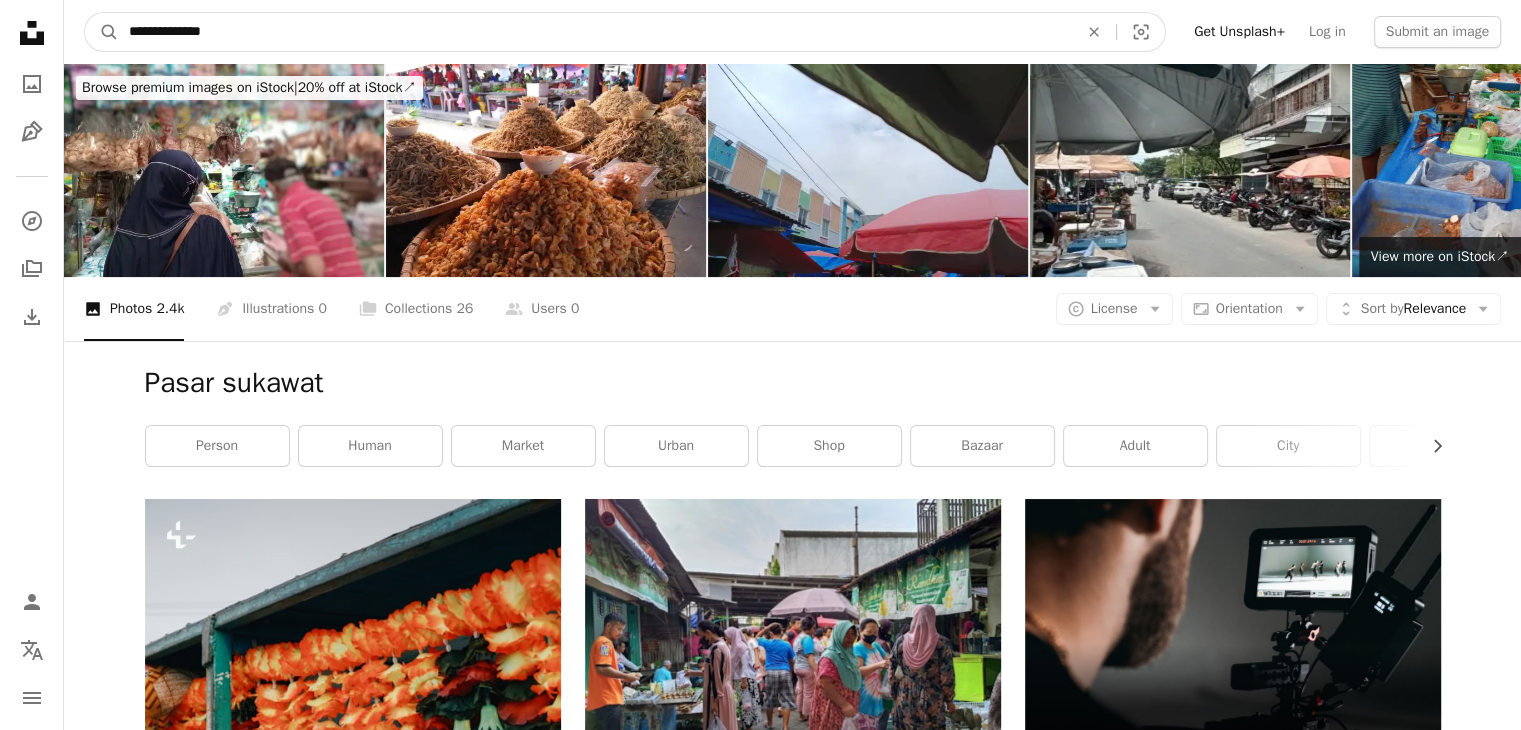 type on "**********" 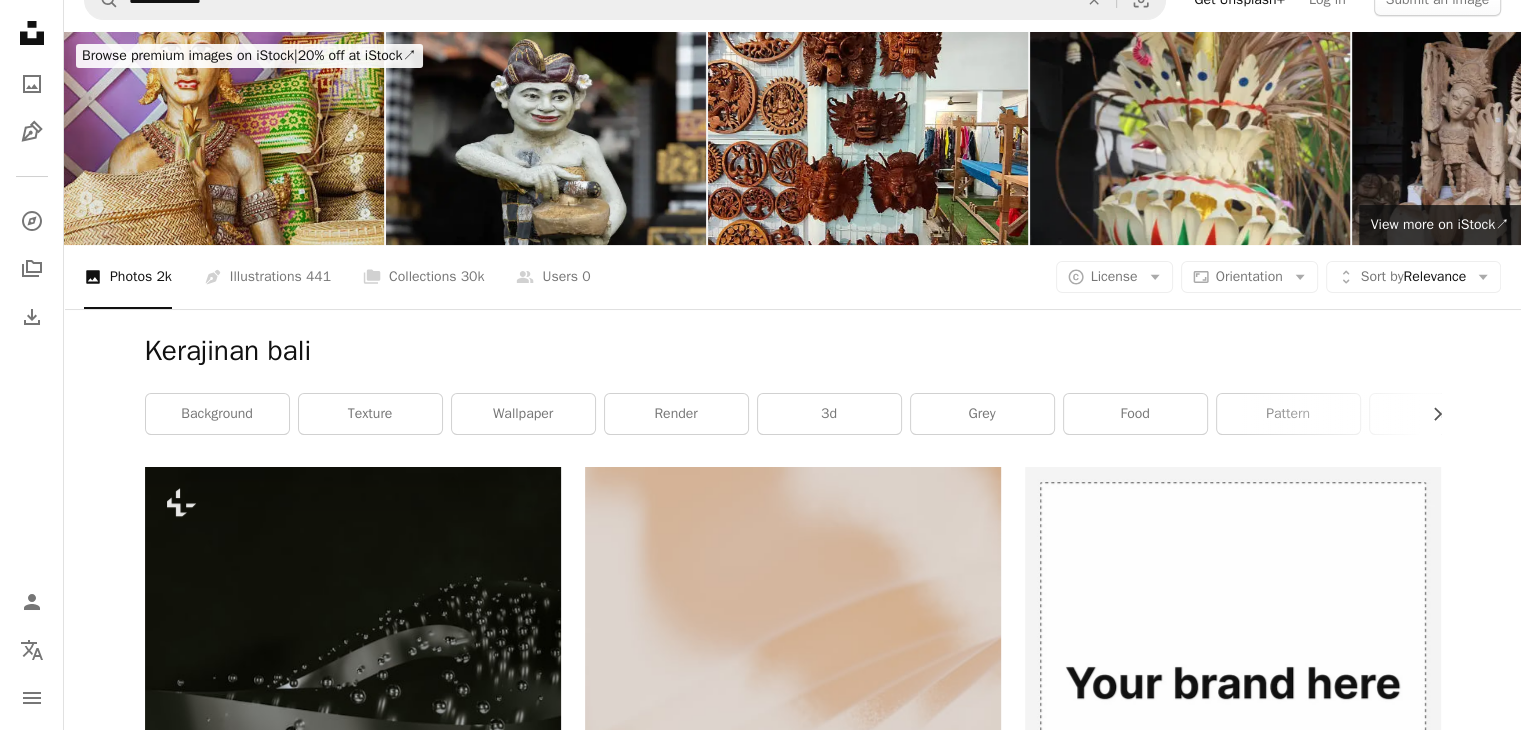 scroll, scrollTop: 0, scrollLeft: 0, axis: both 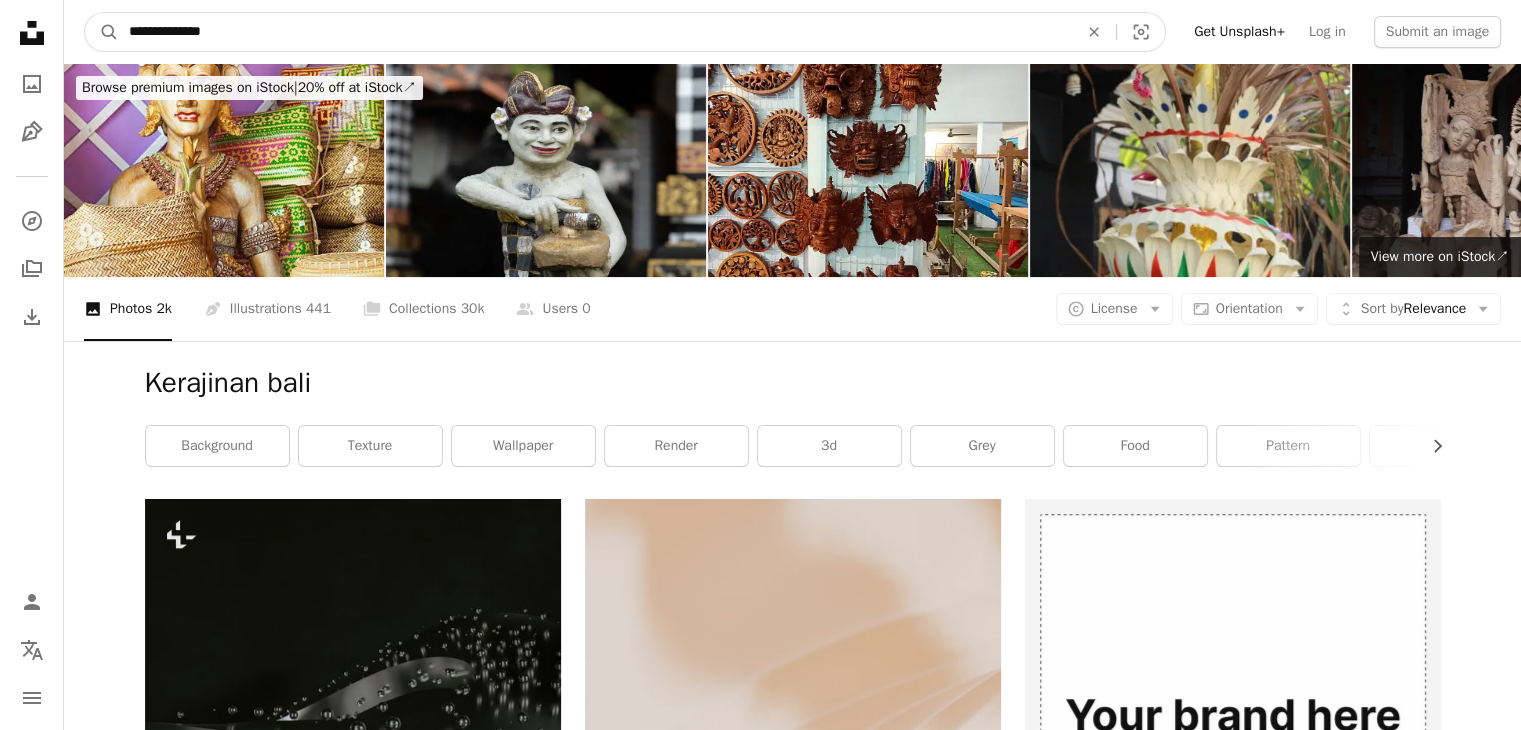 drag, startPoint x: 244, startPoint y: 29, endPoint x: 0, endPoint y: 7, distance: 244.98979 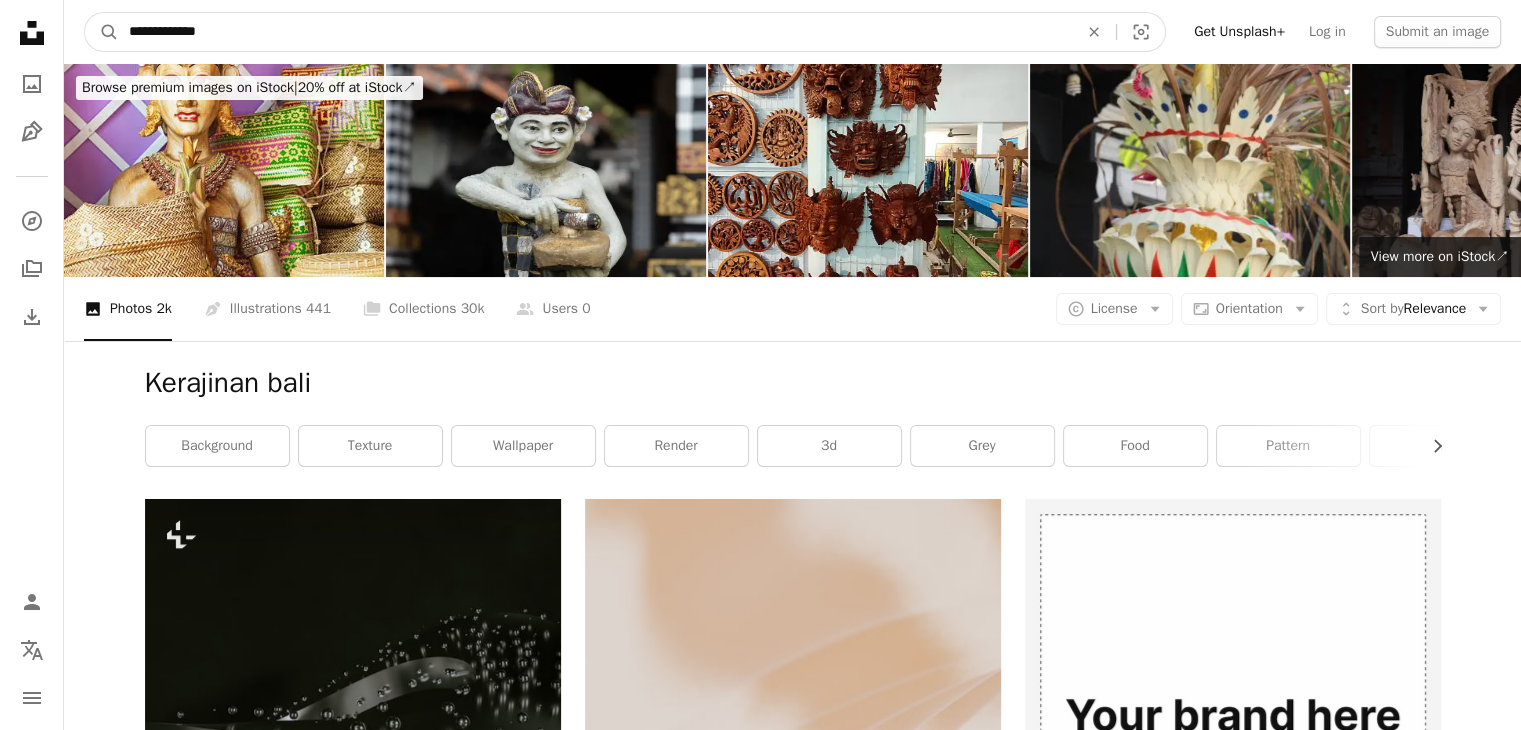 type on "**********" 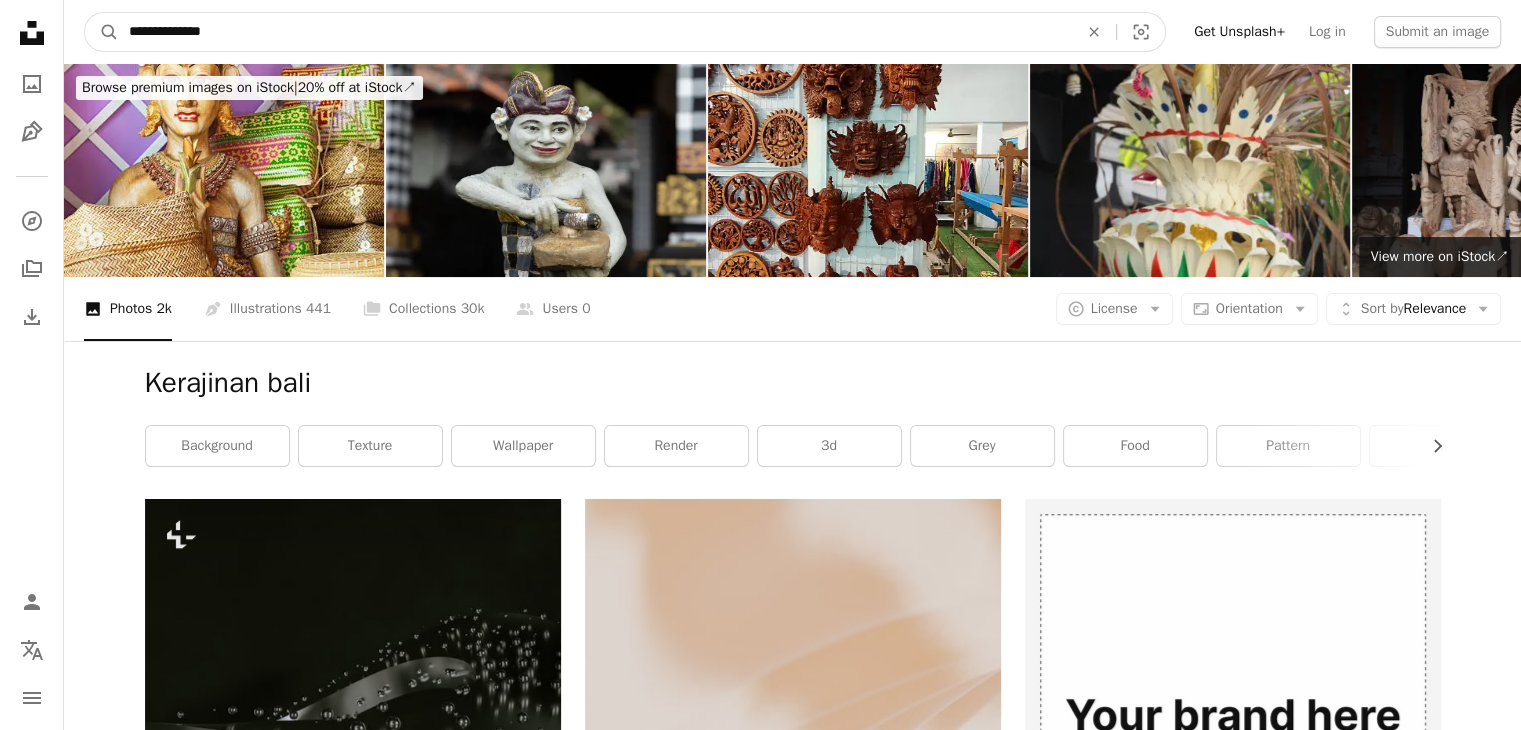 click on "A magnifying glass" at bounding box center (102, 32) 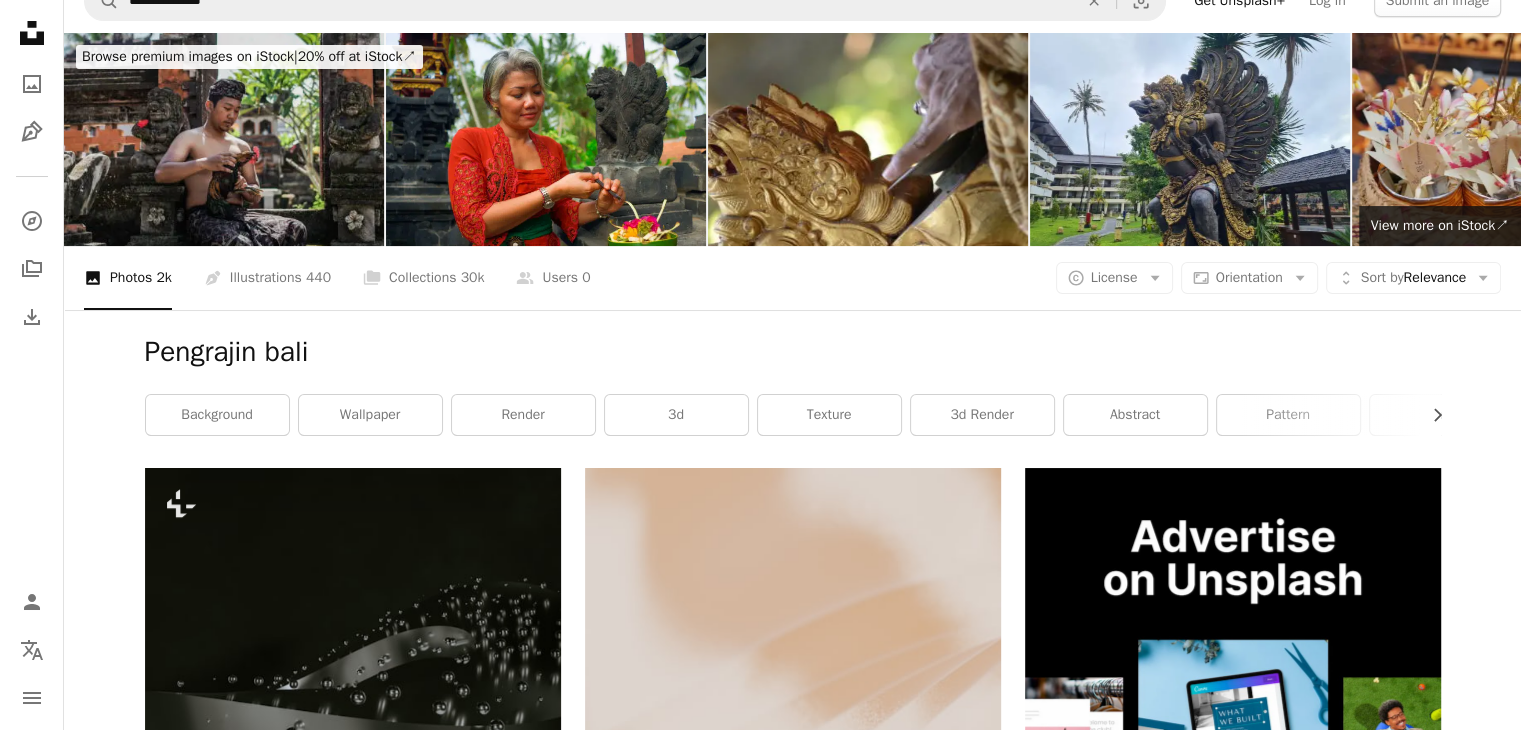 scroll, scrollTop: 0, scrollLeft: 0, axis: both 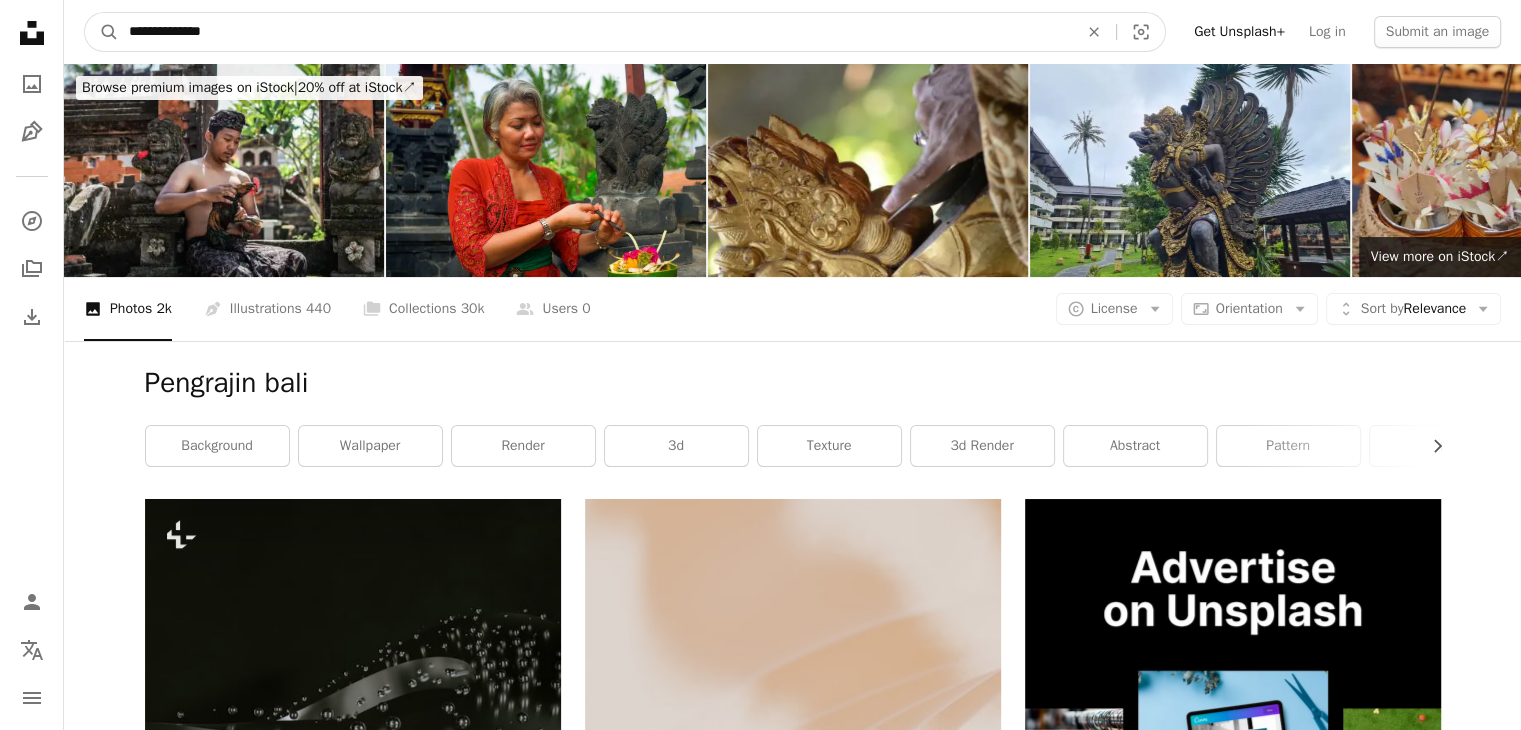 drag, startPoint x: 242, startPoint y: 33, endPoint x: 0, endPoint y: 4, distance: 243.73141 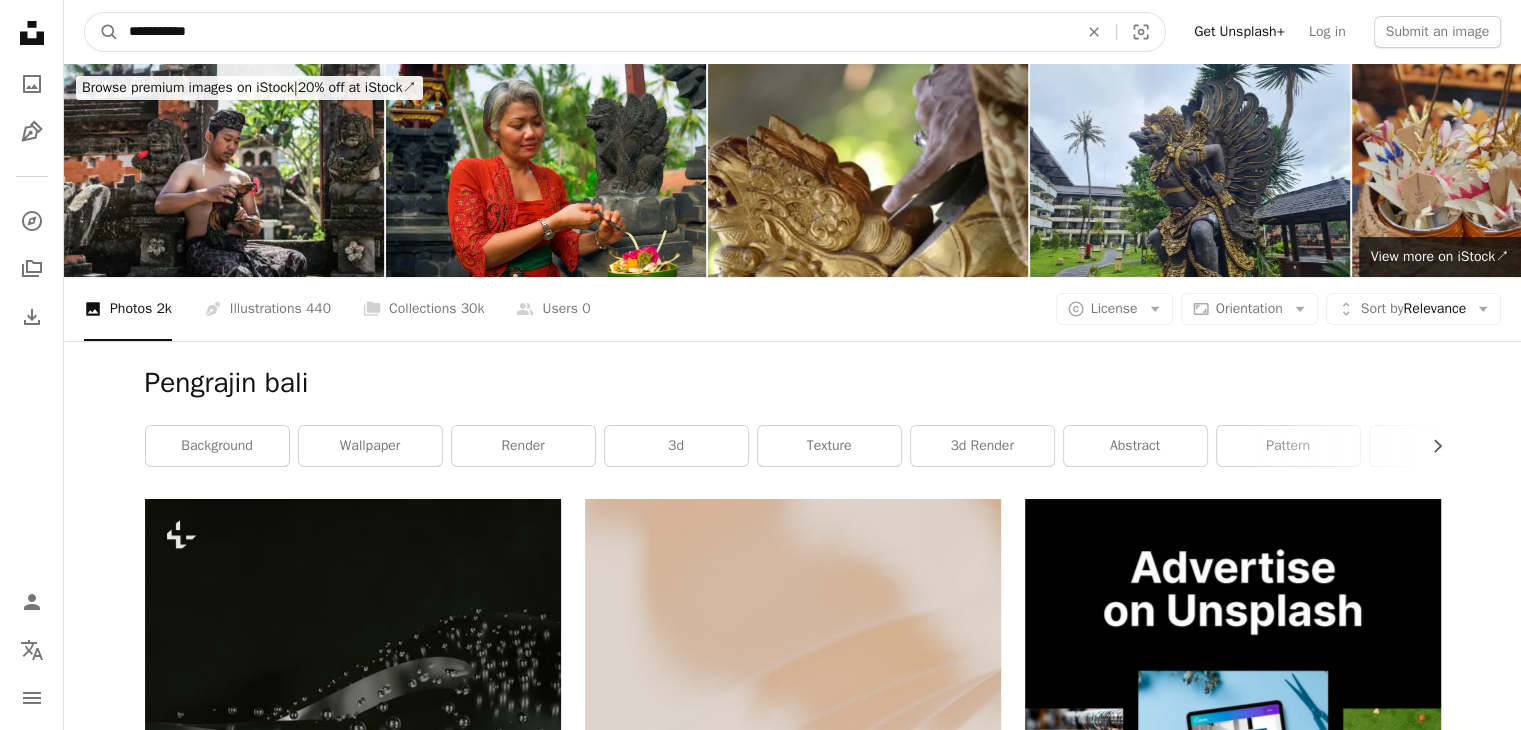 type on "**********" 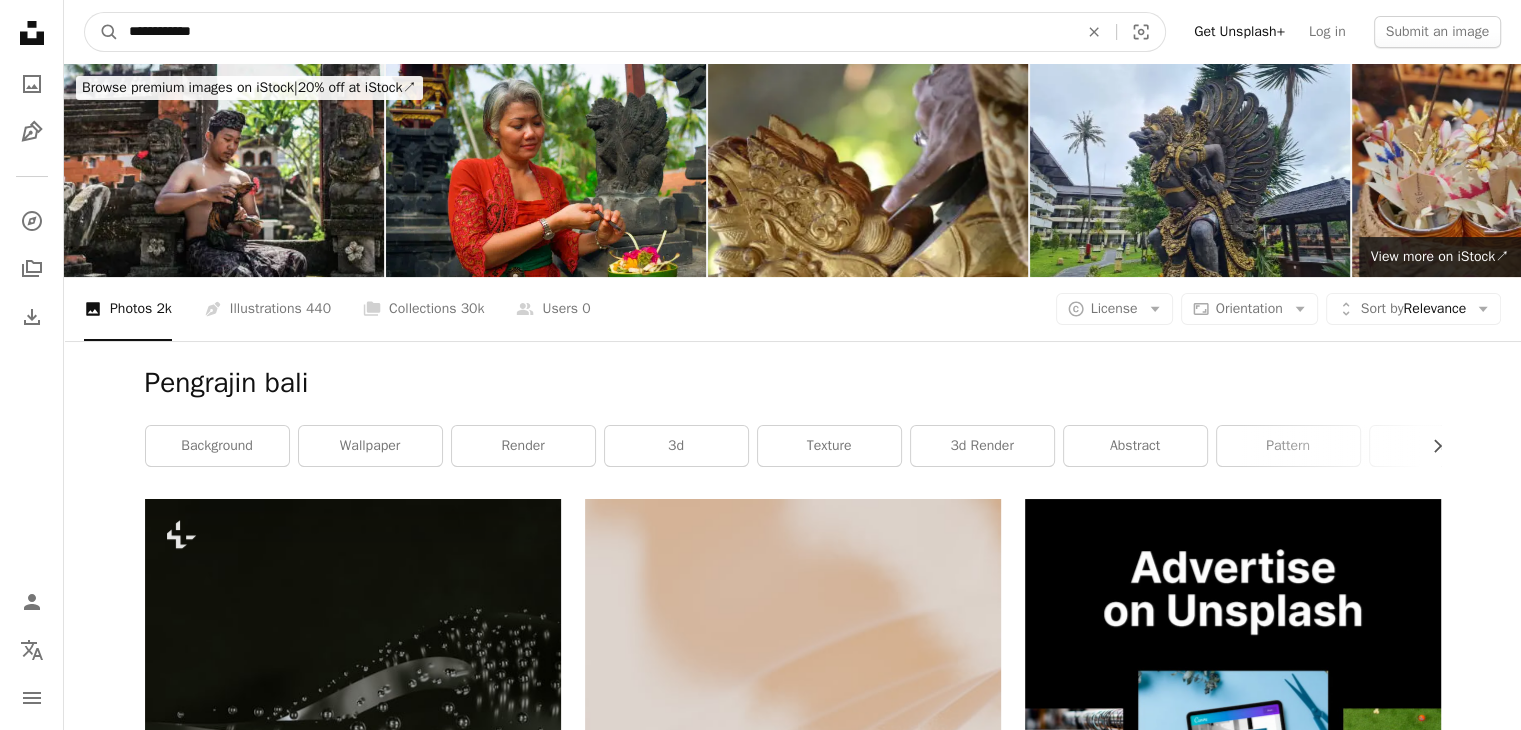click on "A magnifying glass" at bounding box center [102, 32] 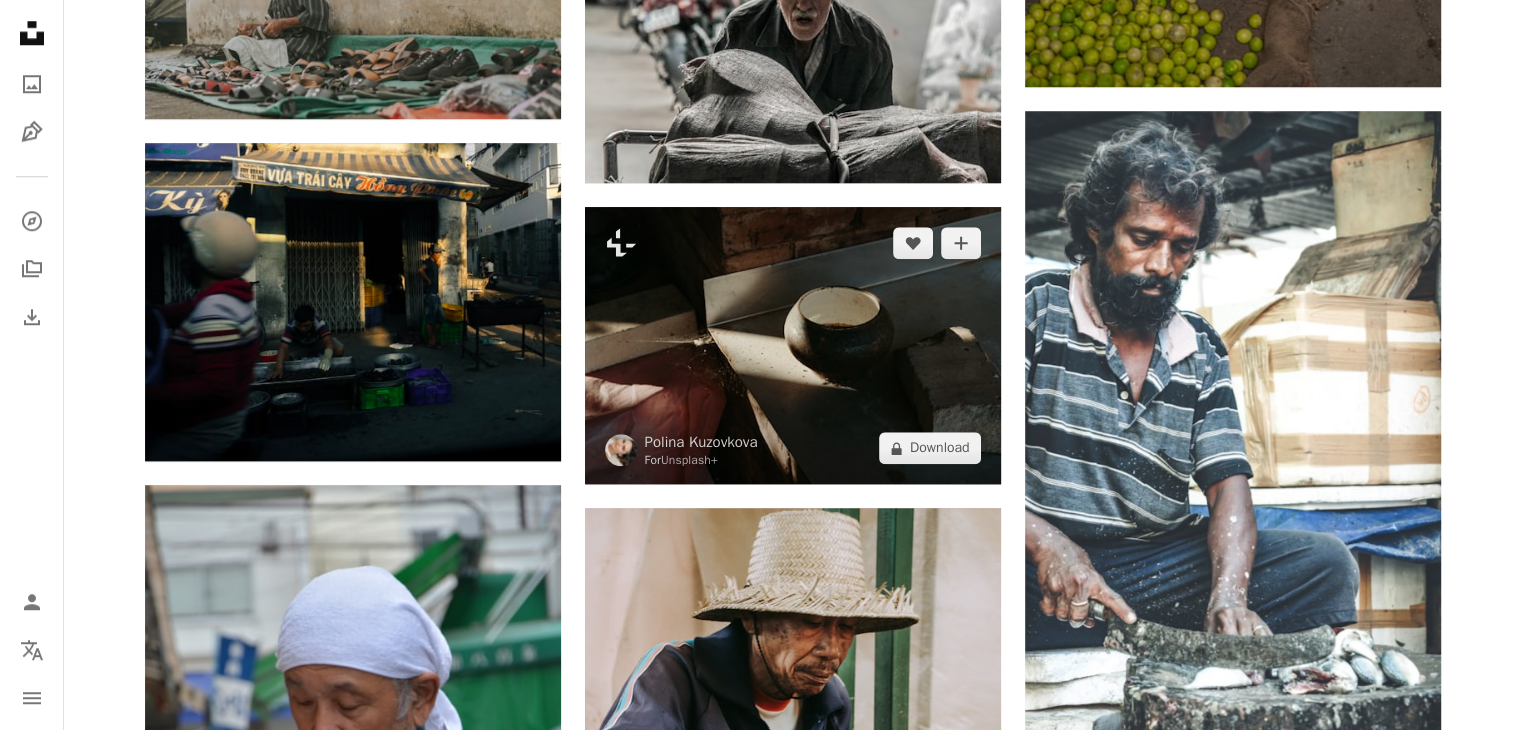scroll, scrollTop: 2400, scrollLeft: 0, axis: vertical 